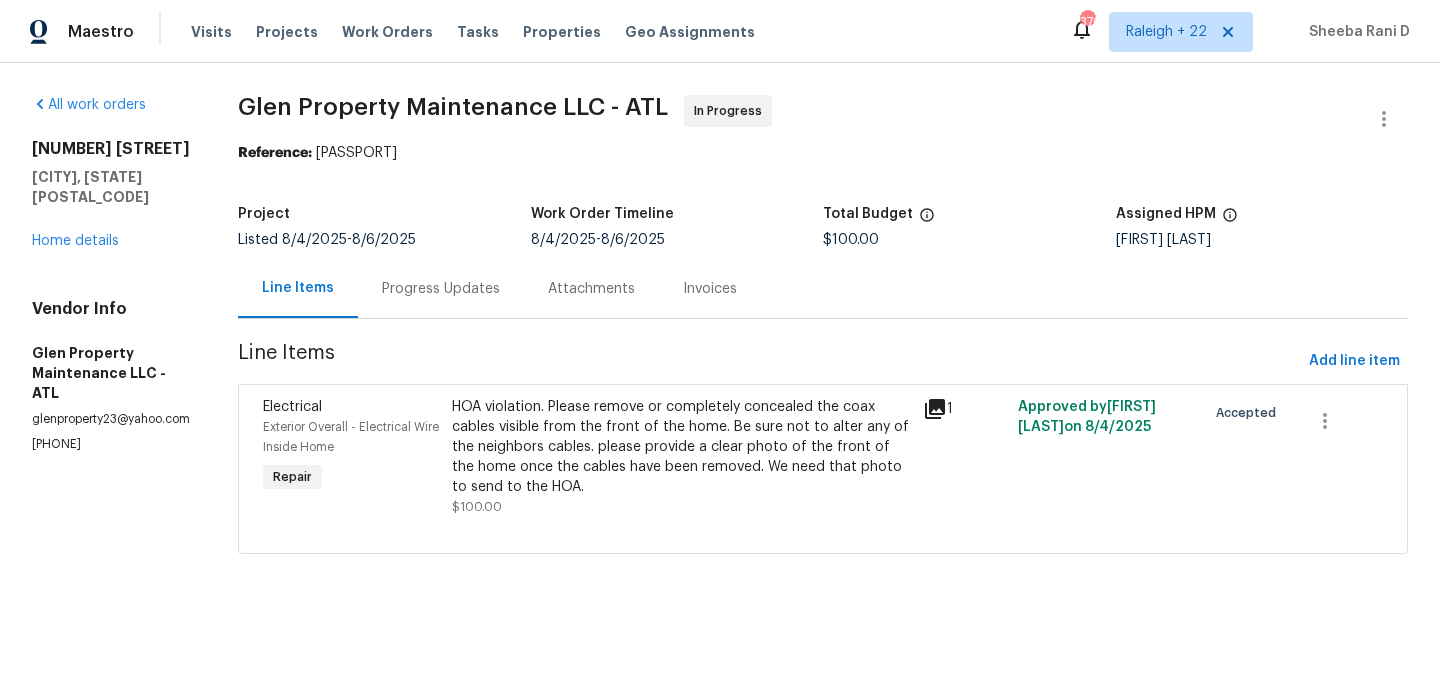 scroll, scrollTop: 0, scrollLeft: 0, axis: both 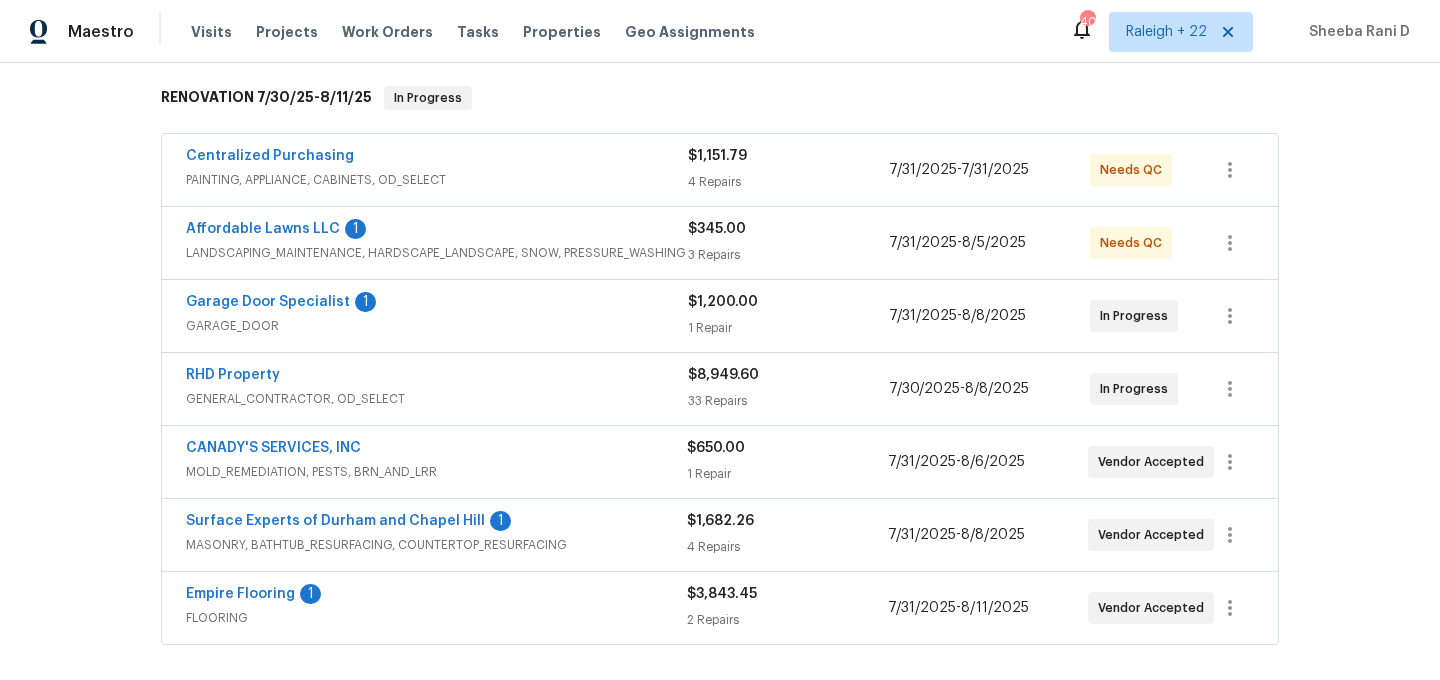 click on "Affordable Lawns LLC 1" at bounding box center [437, 231] 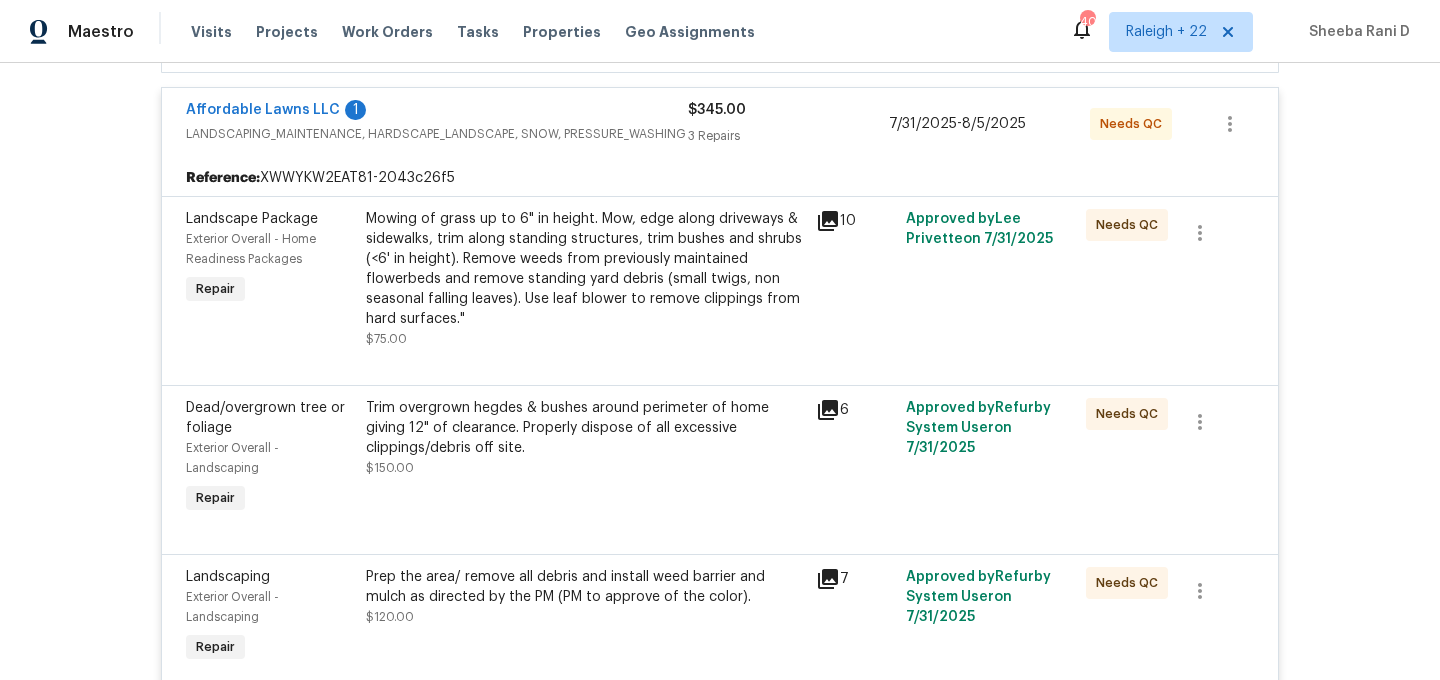 scroll, scrollTop: 455, scrollLeft: 0, axis: vertical 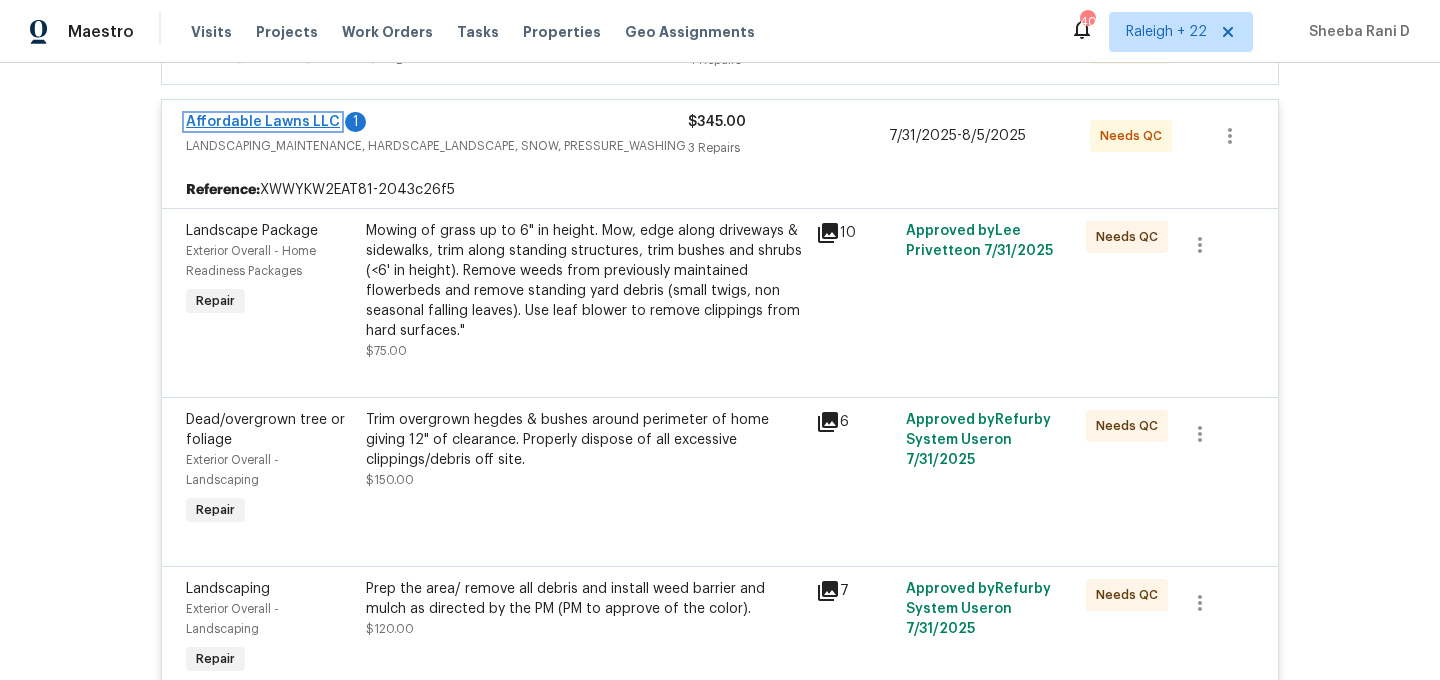 click on "Affordable Lawns LLC" at bounding box center [263, 122] 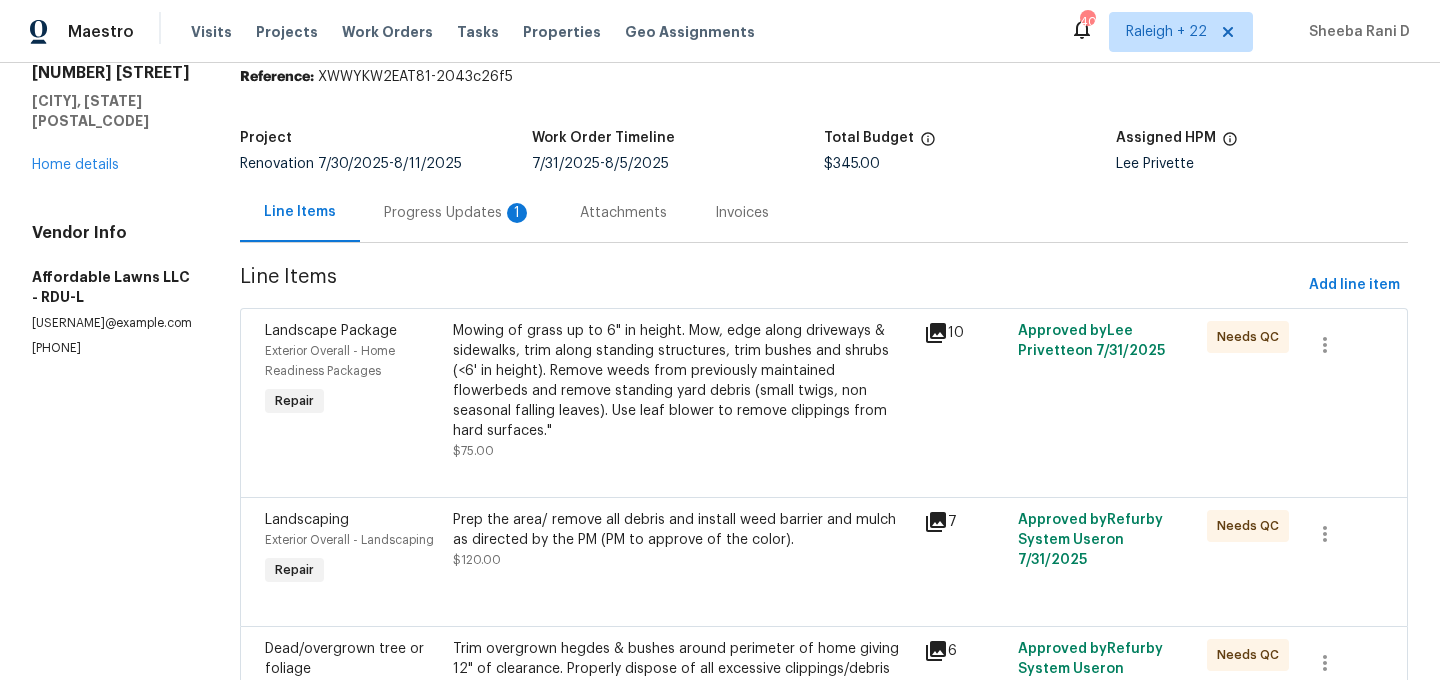 click on "1" at bounding box center [517, 213] 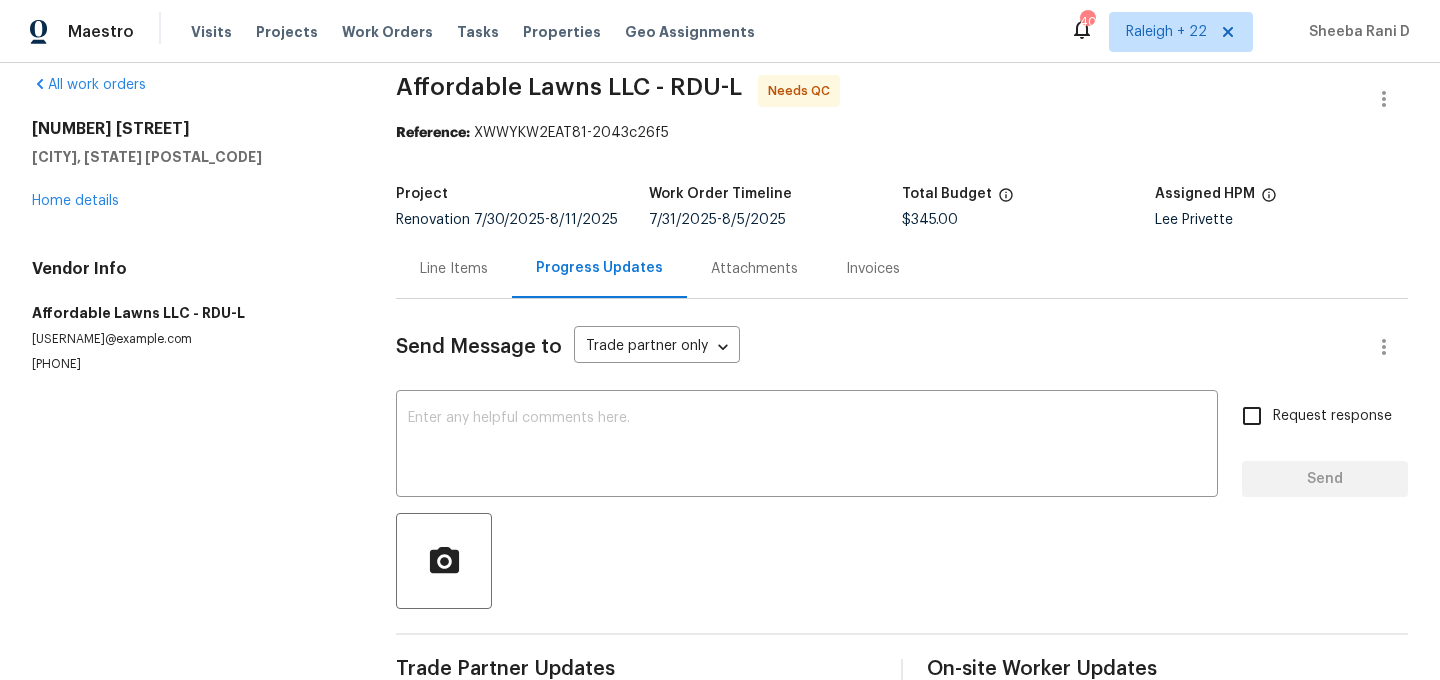scroll, scrollTop: 0, scrollLeft: 0, axis: both 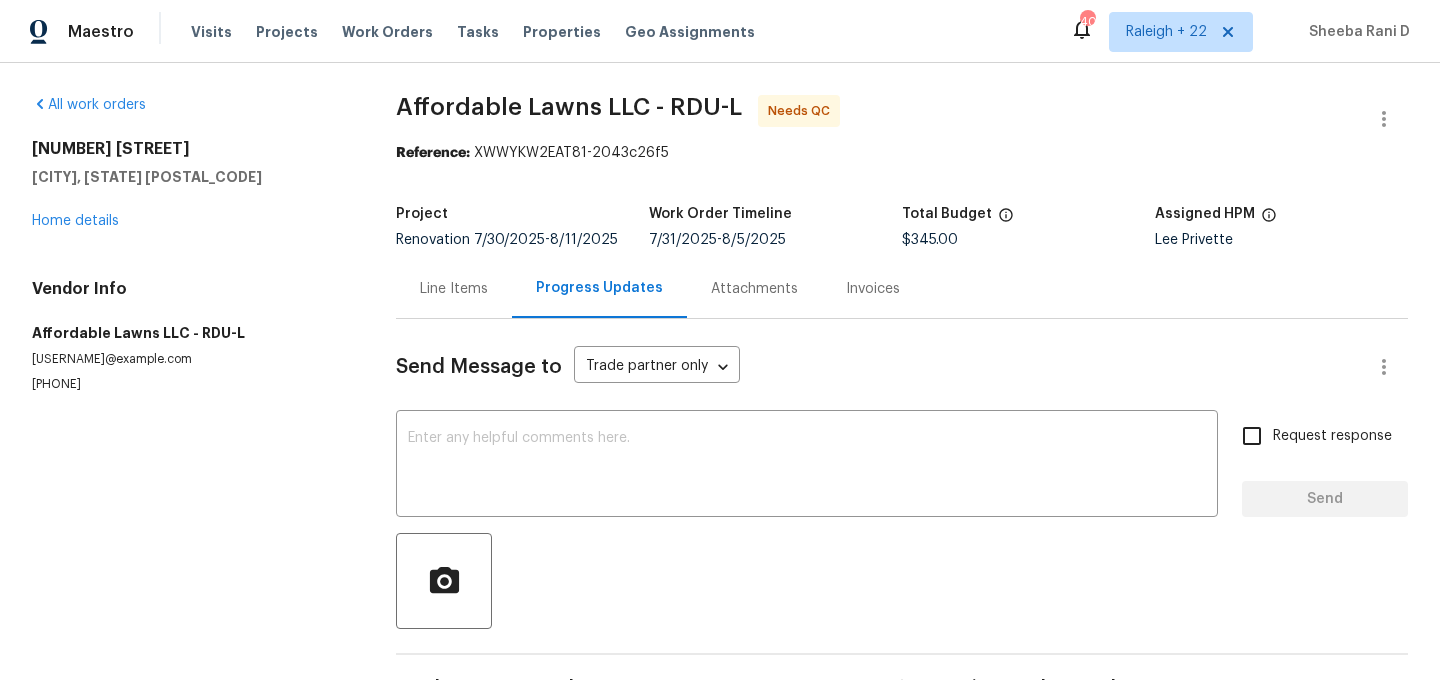 click on "Line Items" at bounding box center [454, 289] 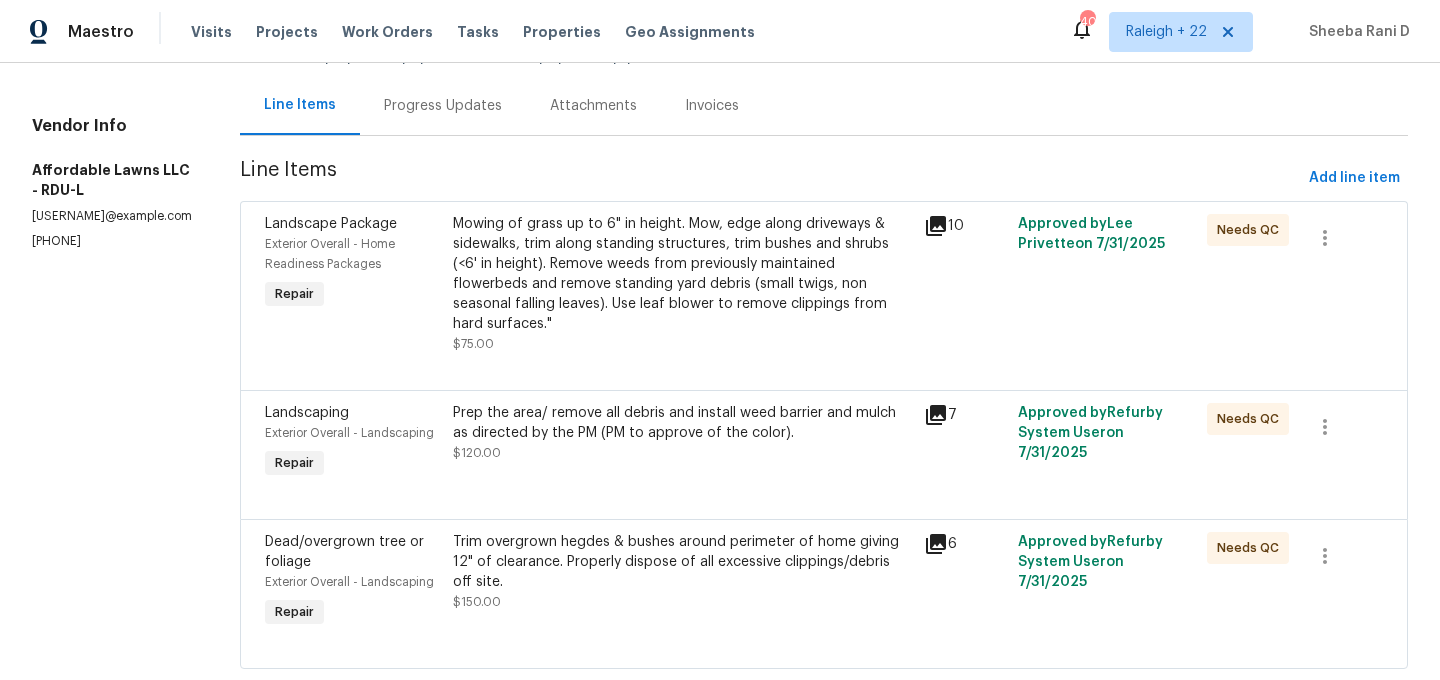 scroll, scrollTop: 228, scrollLeft: 0, axis: vertical 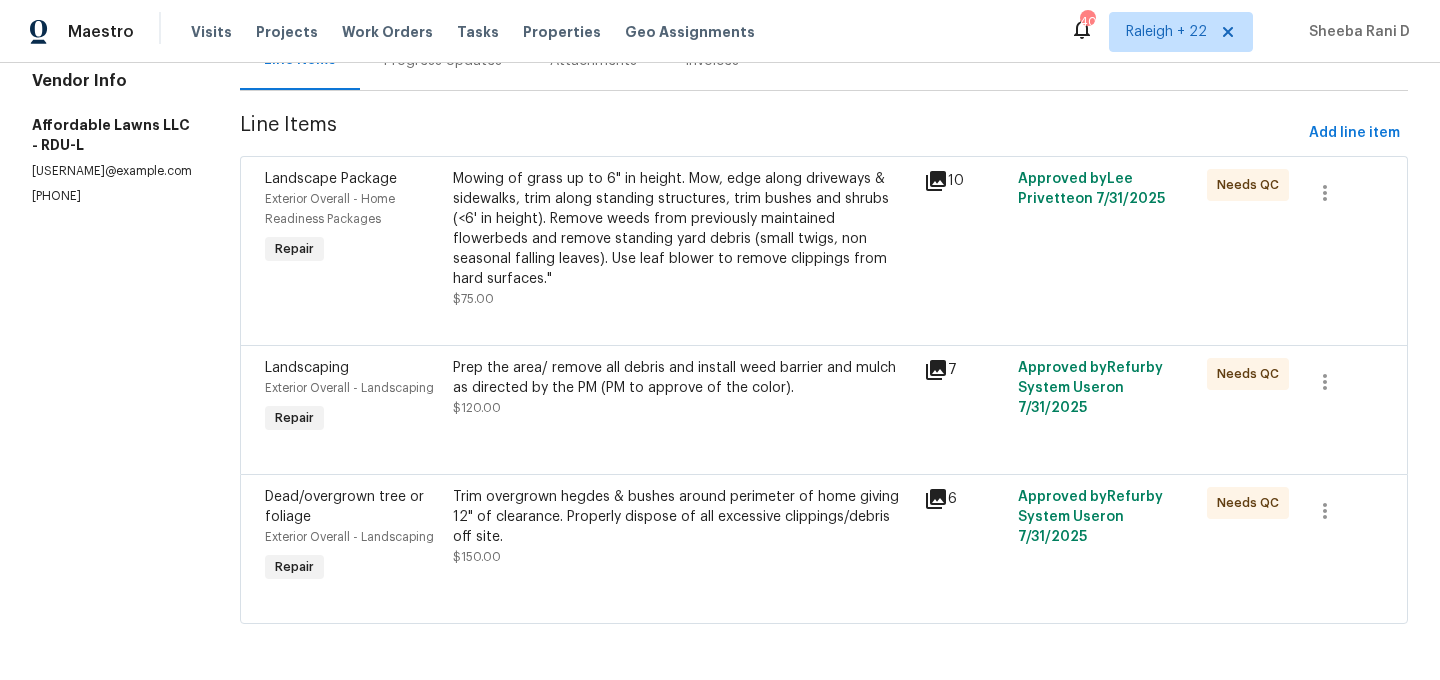 click on "Mowing of grass up to 6" in height. Mow, edge along driveways & sidewalks, trim along standing structures, trim bushes and shrubs (<6' in height). Remove weeds from previously maintained flowerbeds and remove standing yard debris (small twigs, non seasonal falling leaves).  Use leaf blower to remove clippings from hard surfaces."" at bounding box center [682, 229] 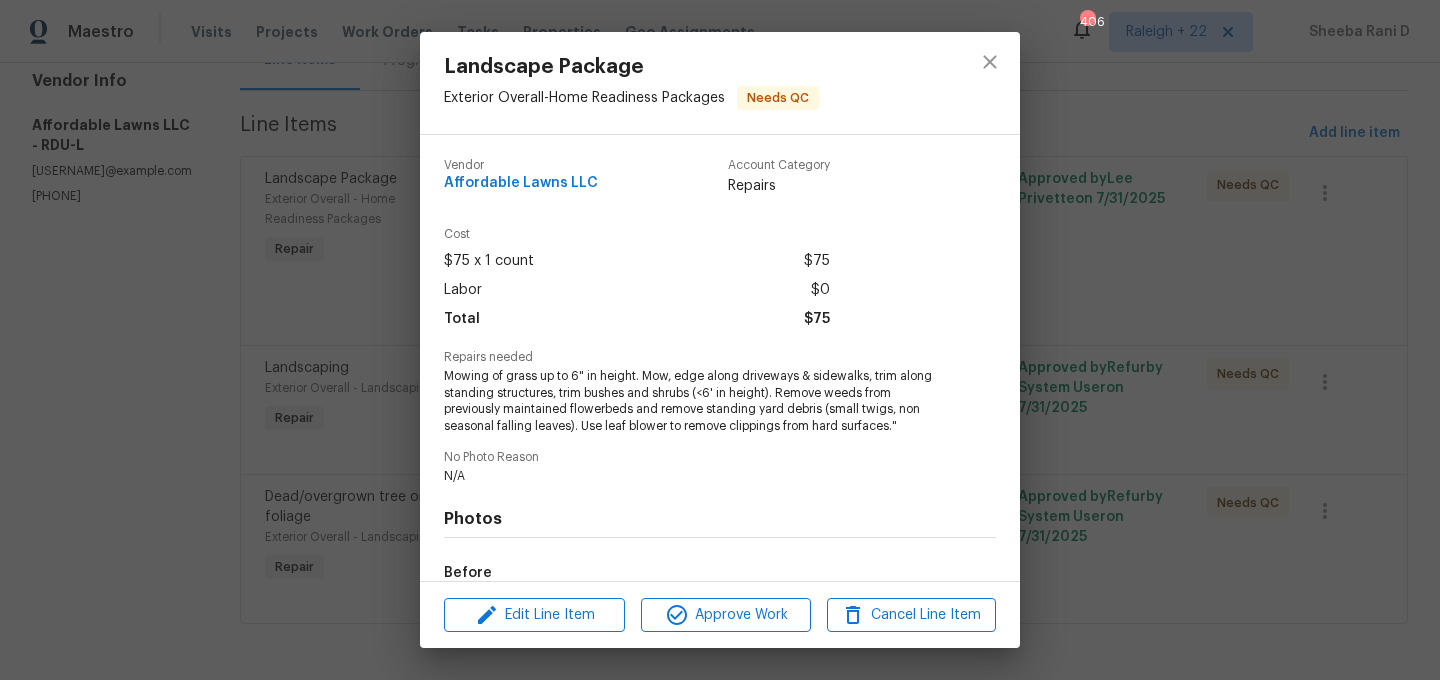scroll, scrollTop: 241, scrollLeft: 0, axis: vertical 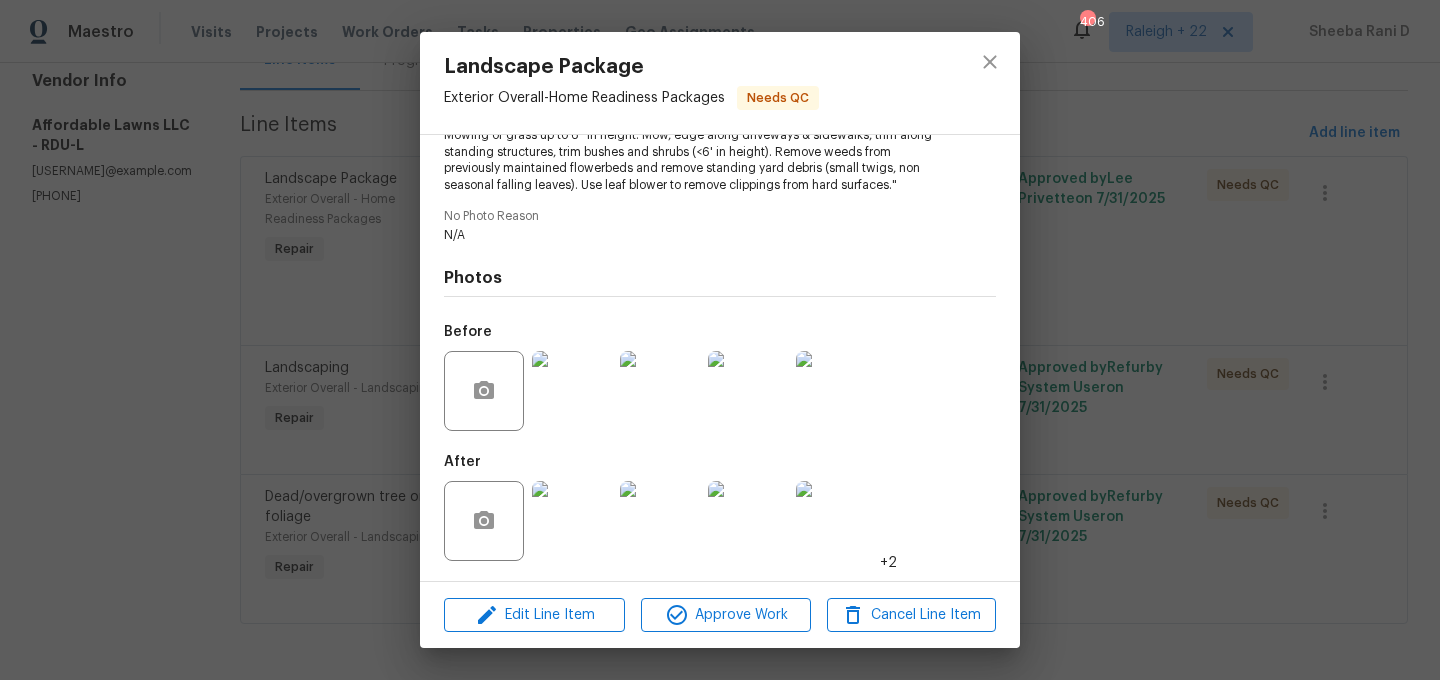 click at bounding box center (572, 521) 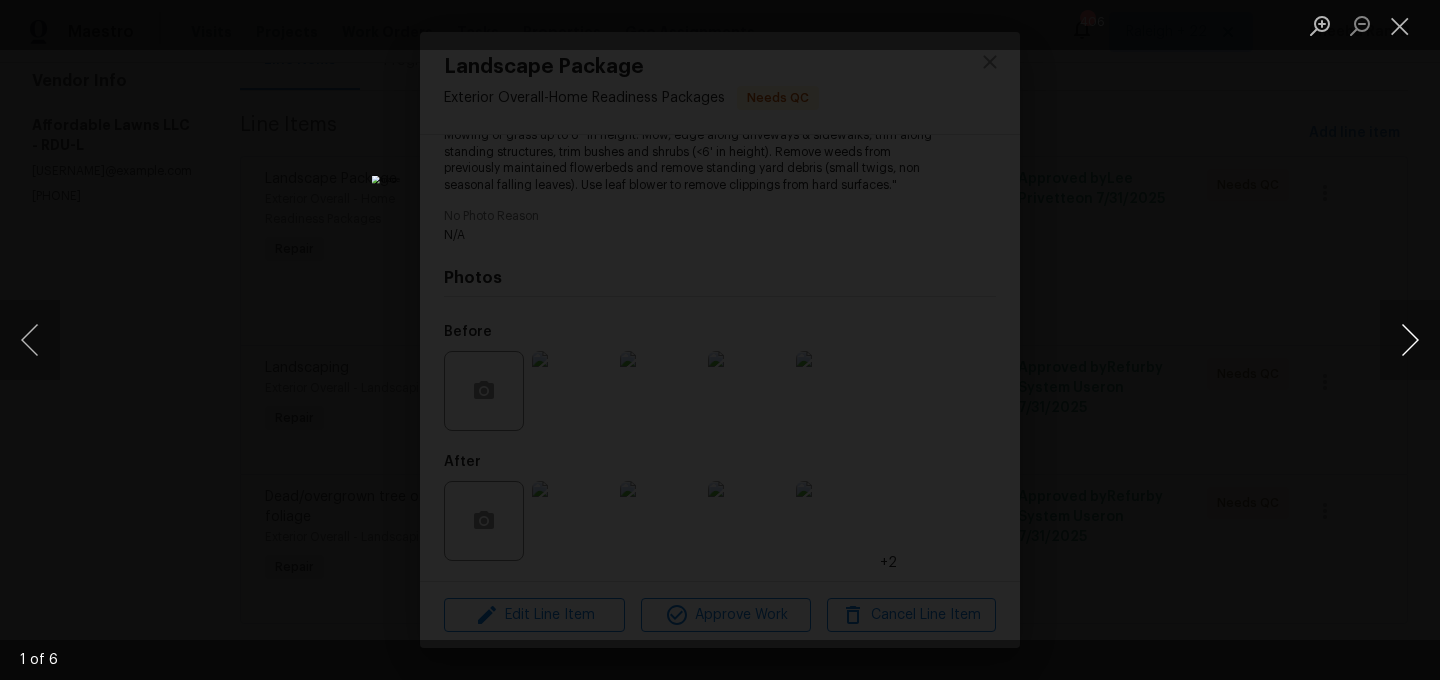 click at bounding box center [1410, 340] 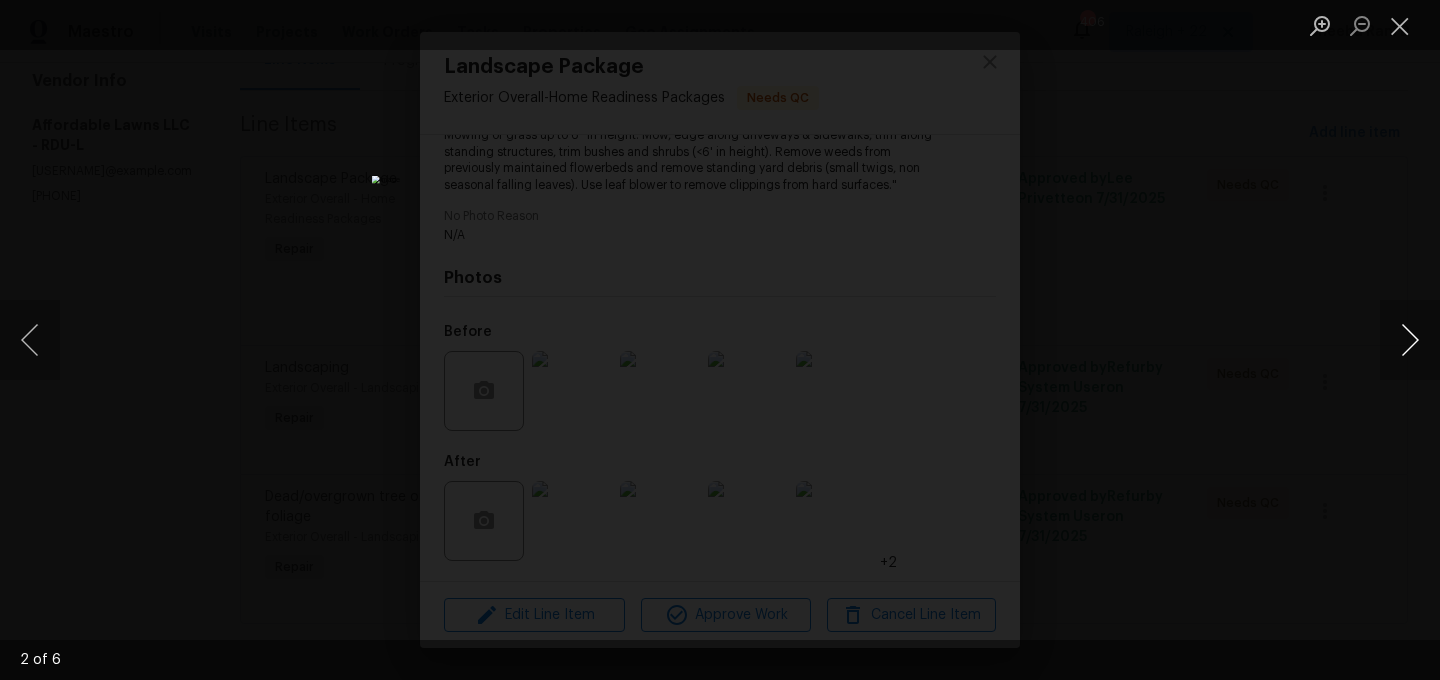 click at bounding box center (1410, 340) 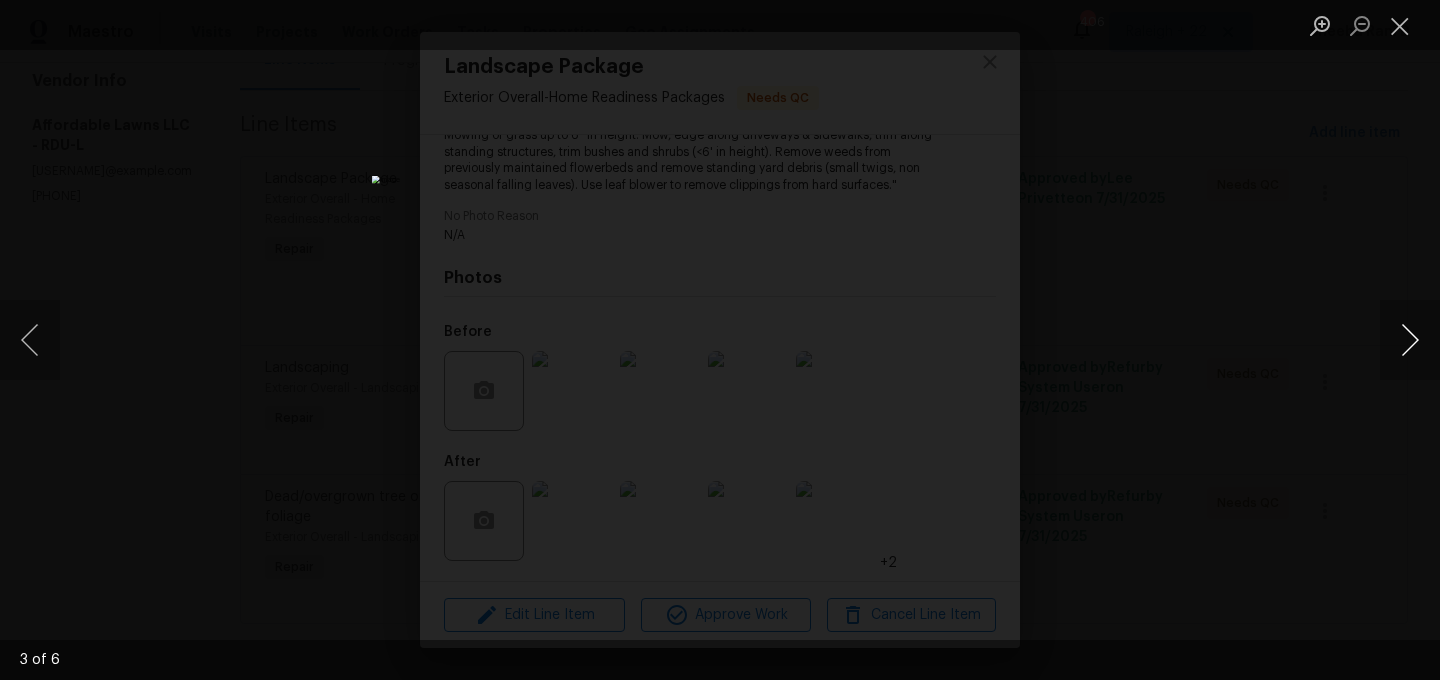 click at bounding box center (1410, 340) 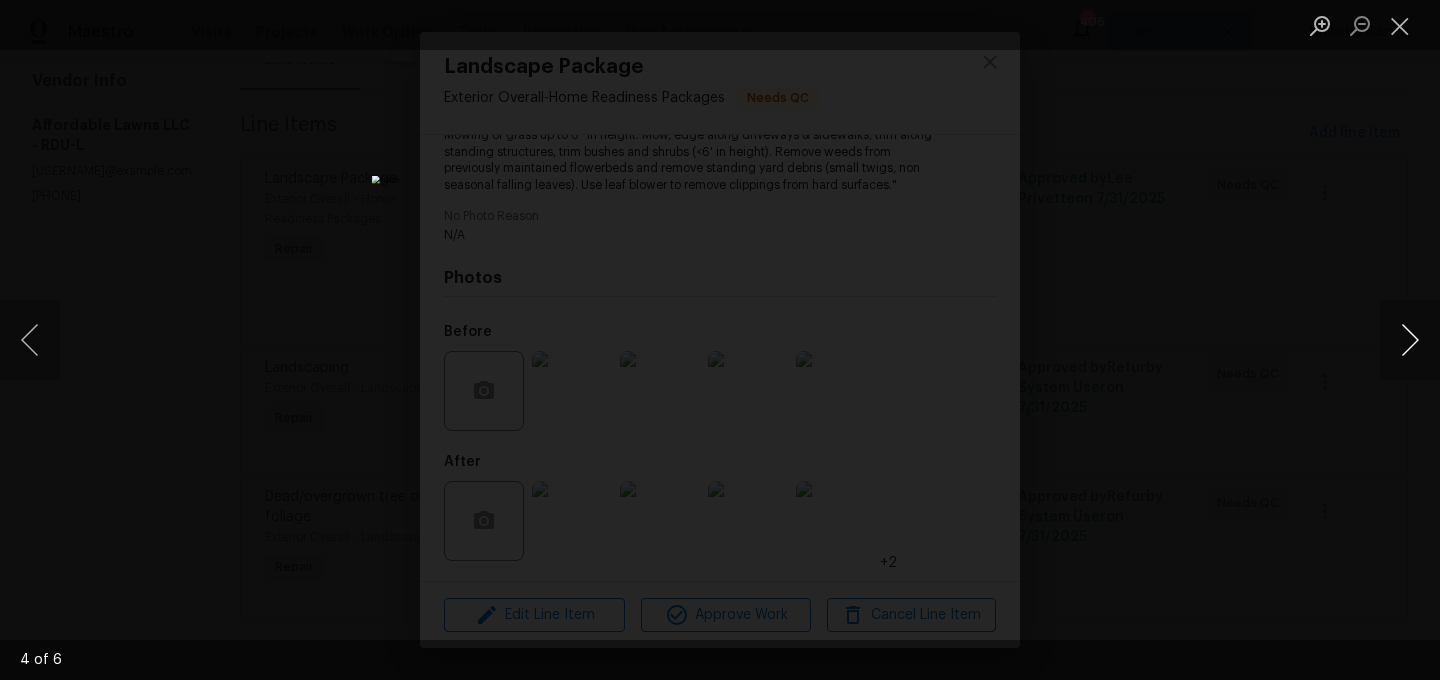 click at bounding box center (1410, 340) 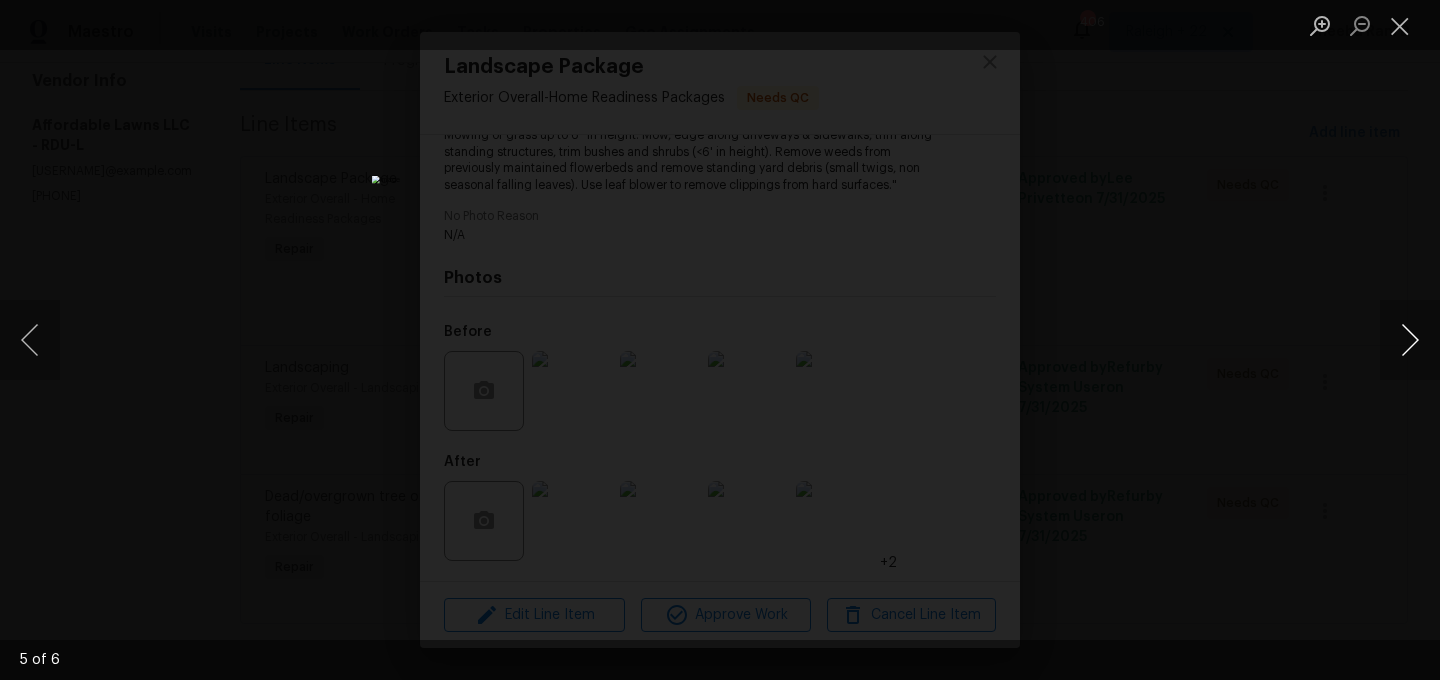 click at bounding box center [1410, 340] 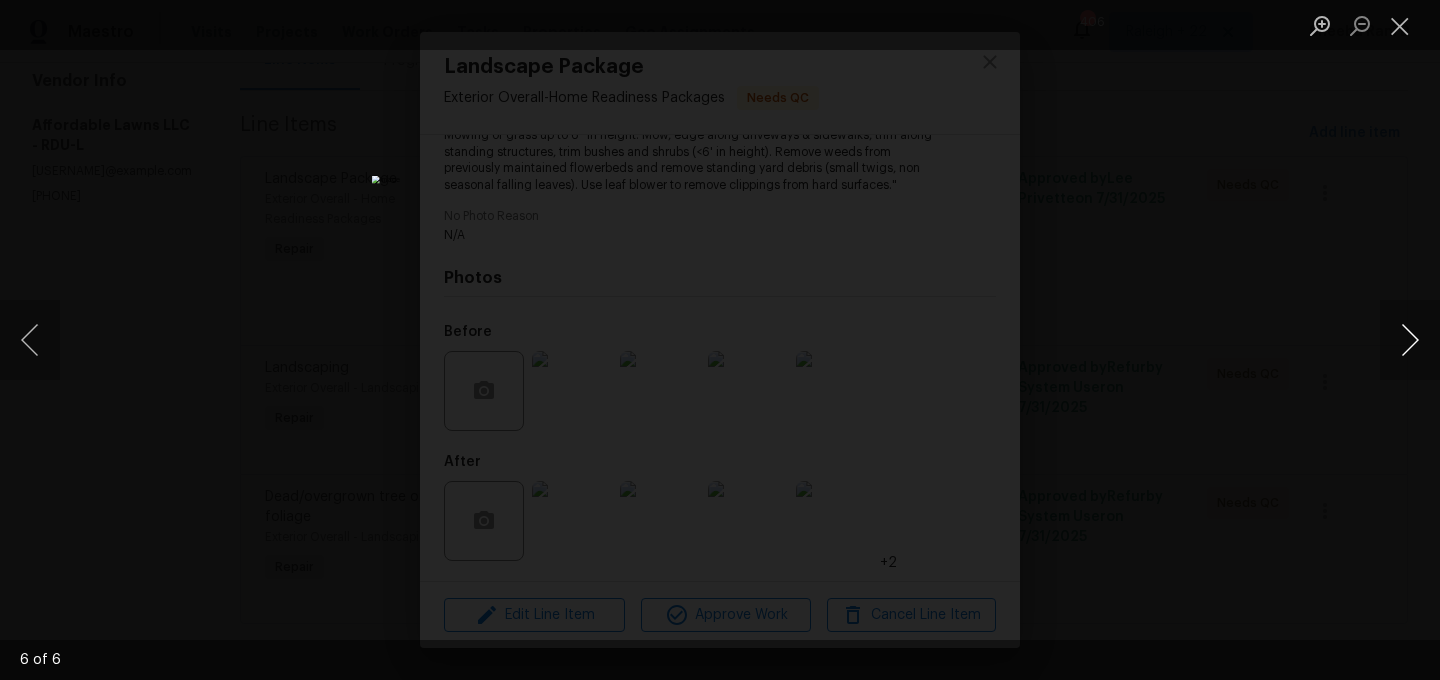 click at bounding box center (1410, 340) 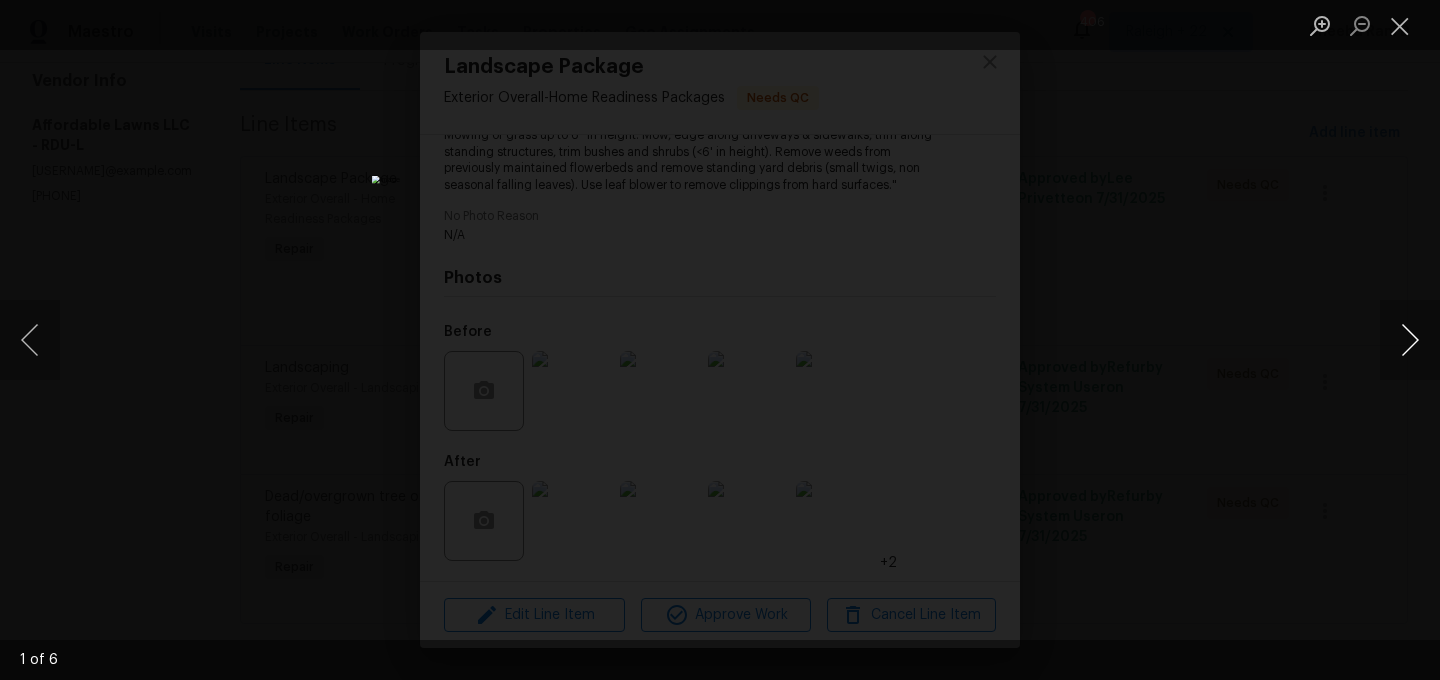 click at bounding box center [1410, 340] 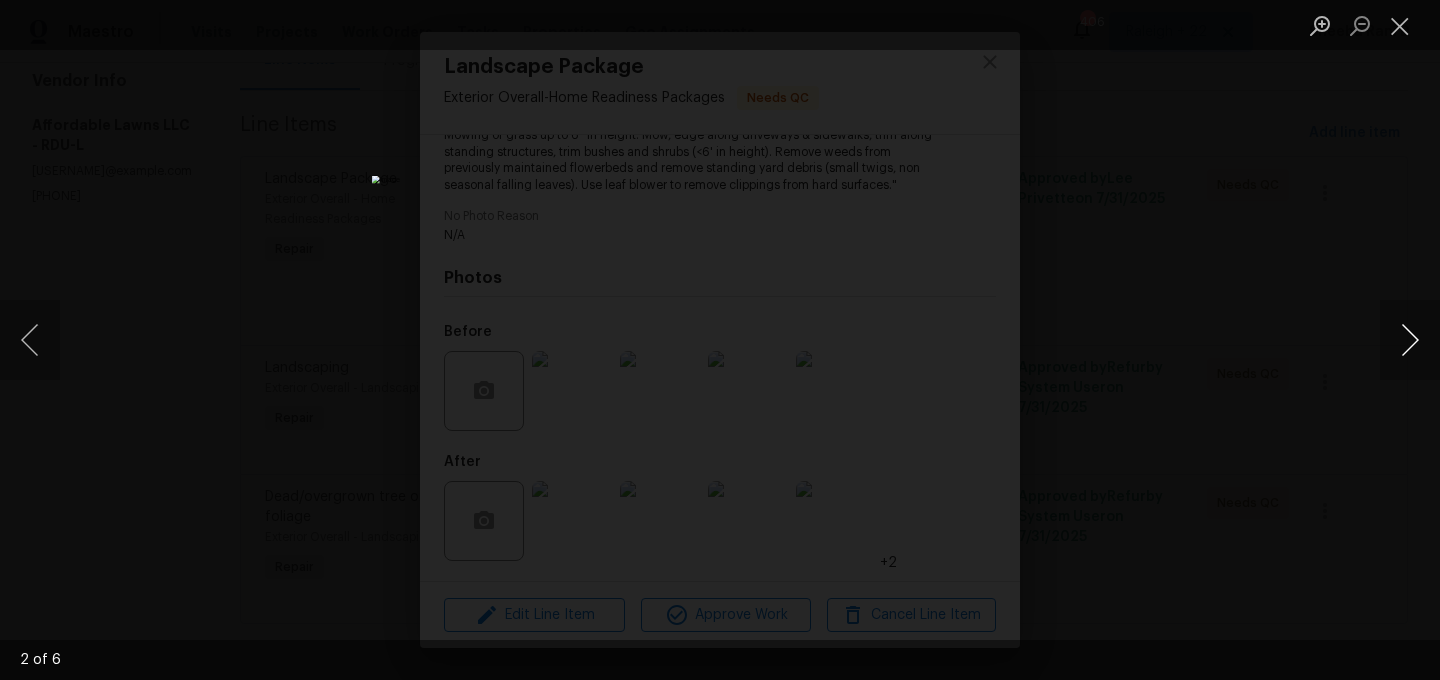 click at bounding box center (1410, 340) 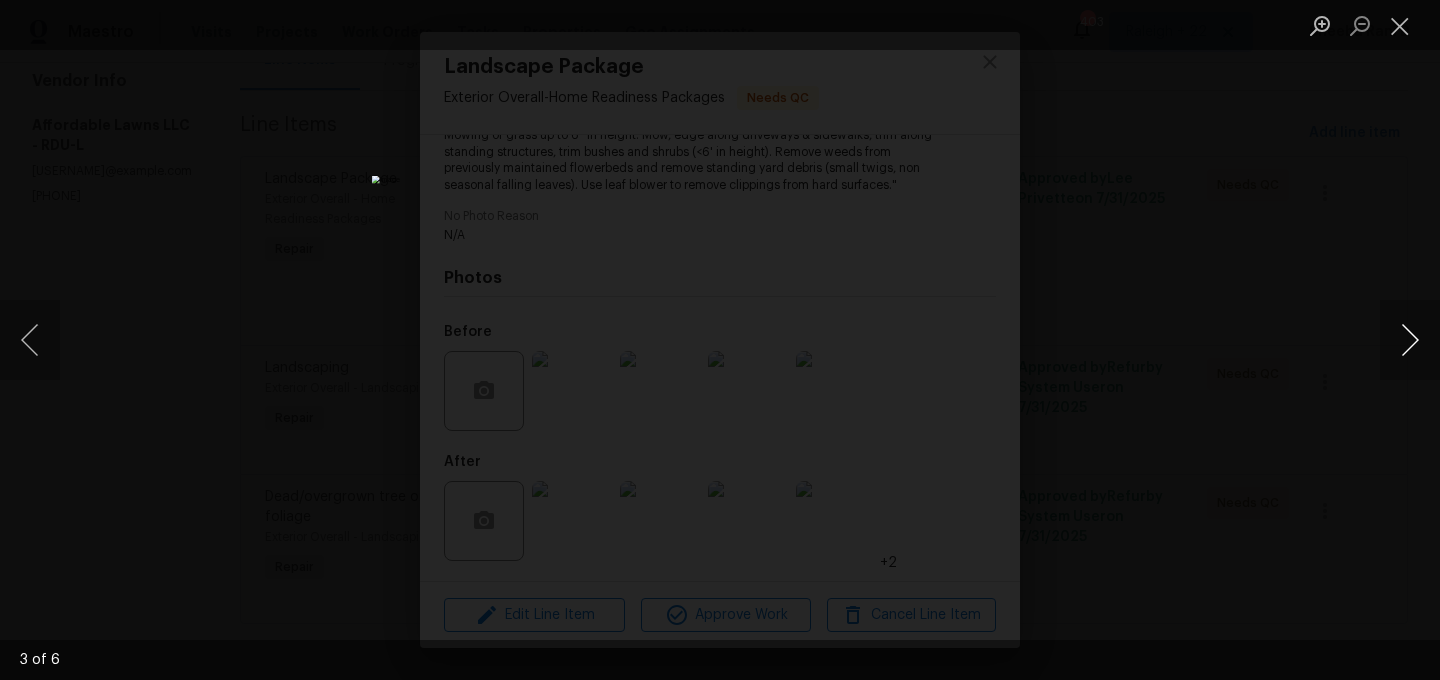 click at bounding box center (1410, 340) 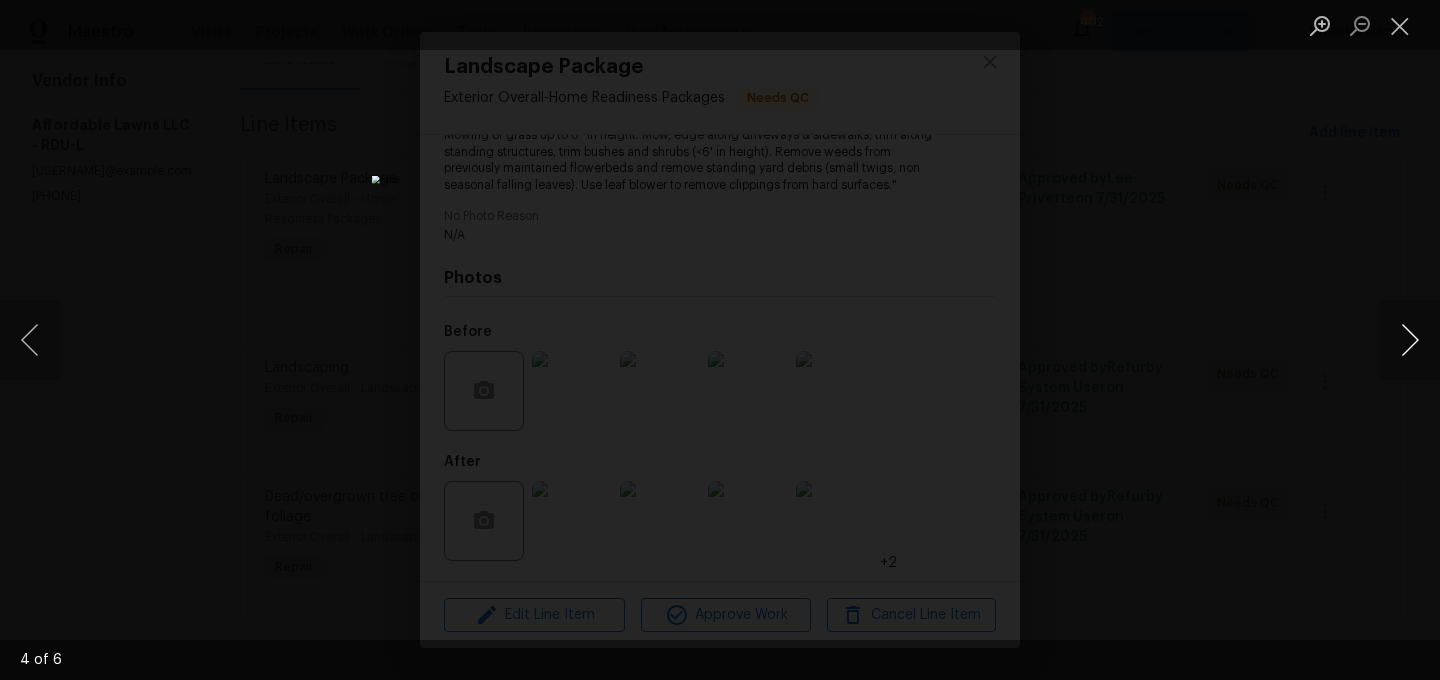 click at bounding box center (1410, 340) 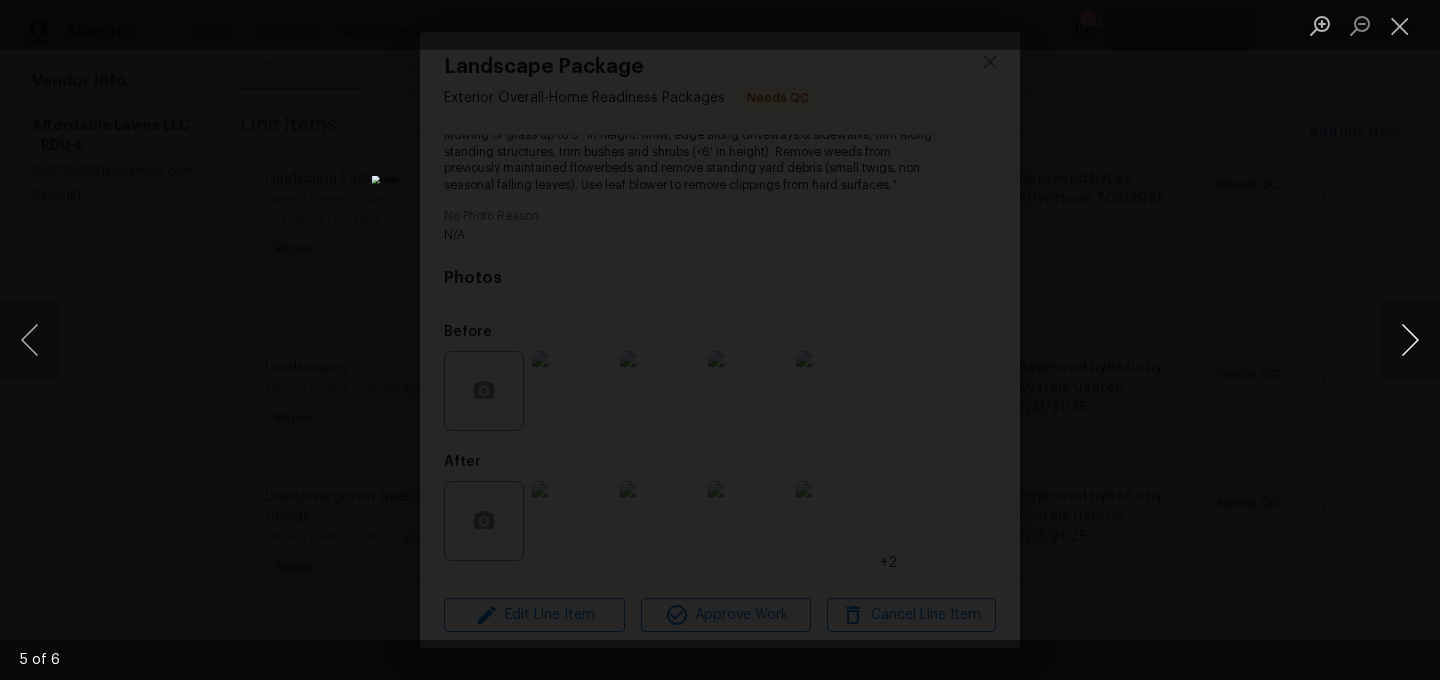 click at bounding box center (1410, 340) 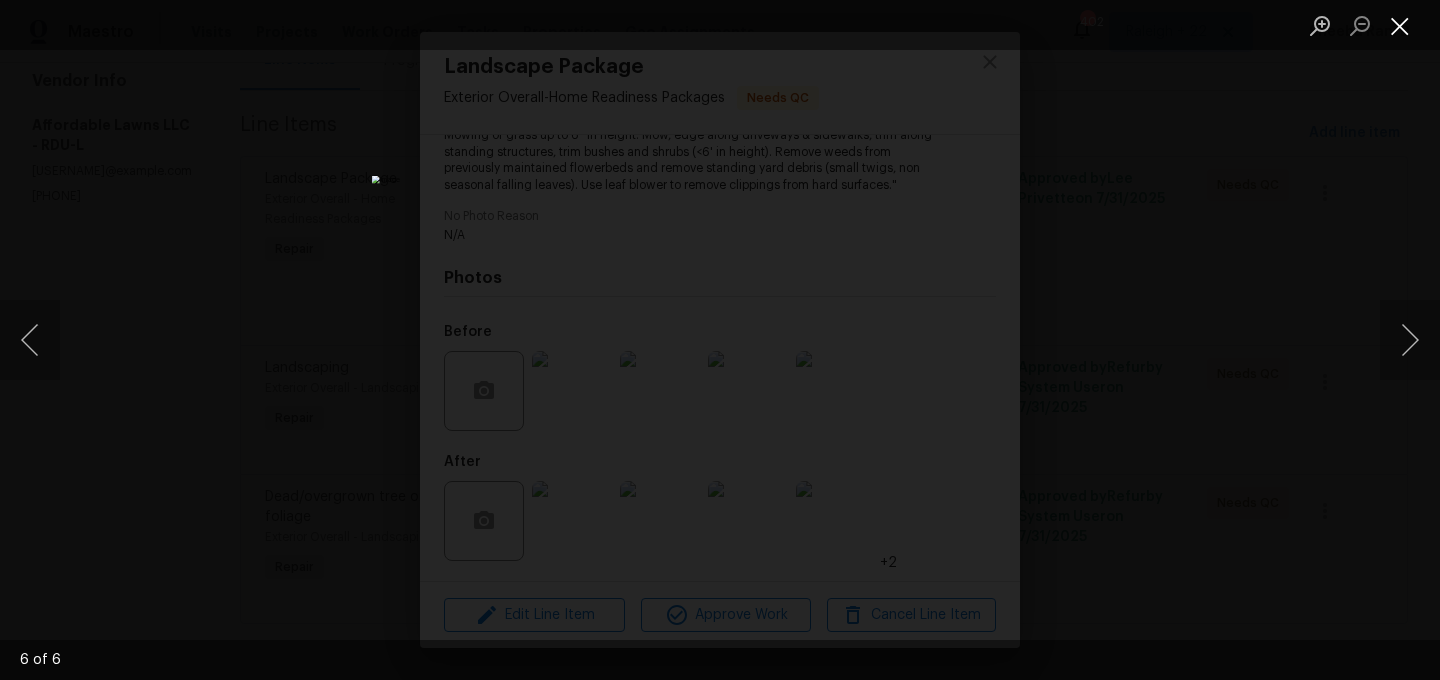 click at bounding box center (1400, 25) 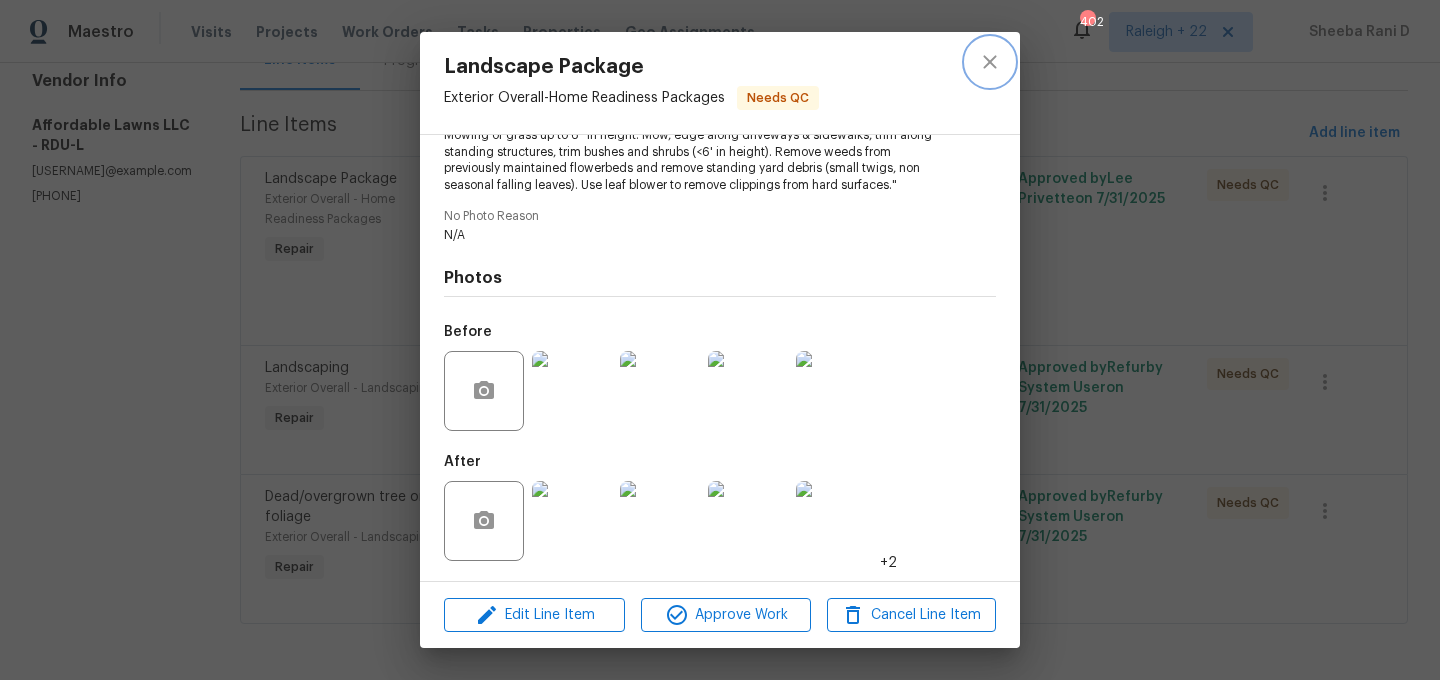 click 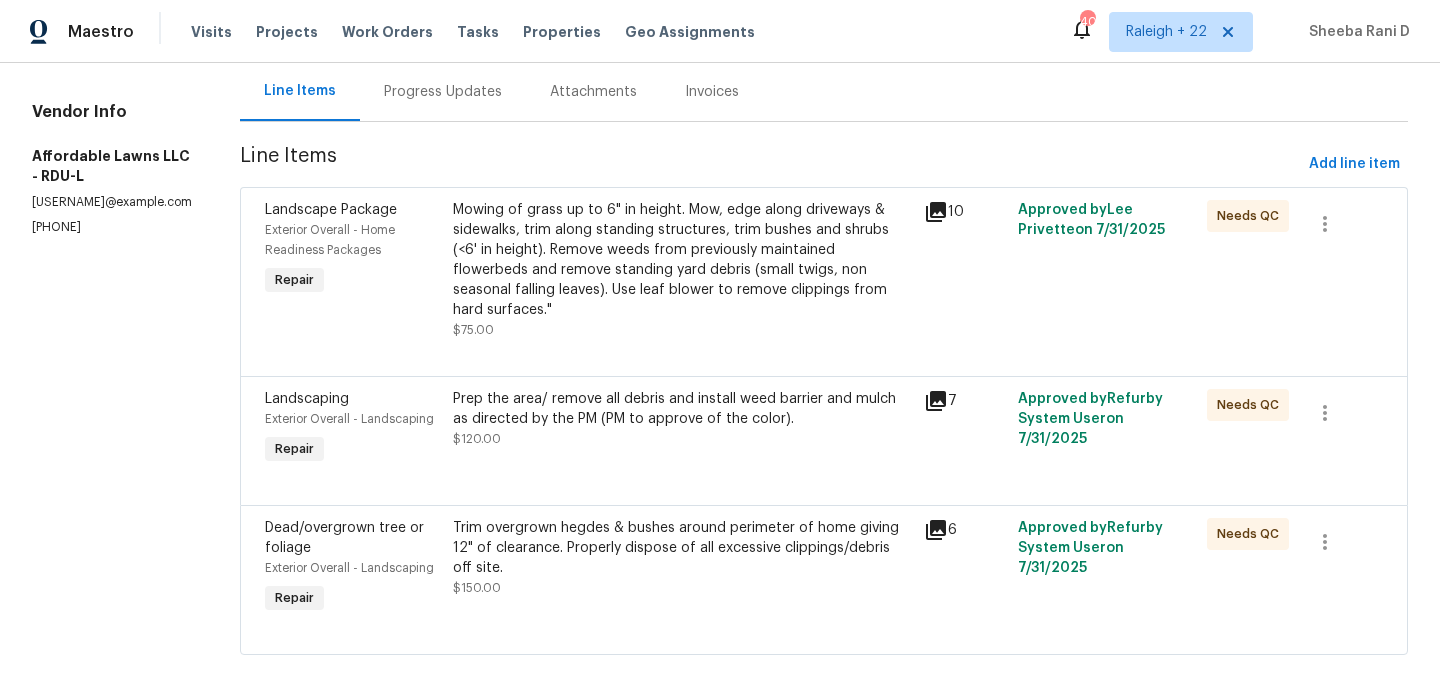 scroll, scrollTop: 229, scrollLeft: 0, axis: vertical 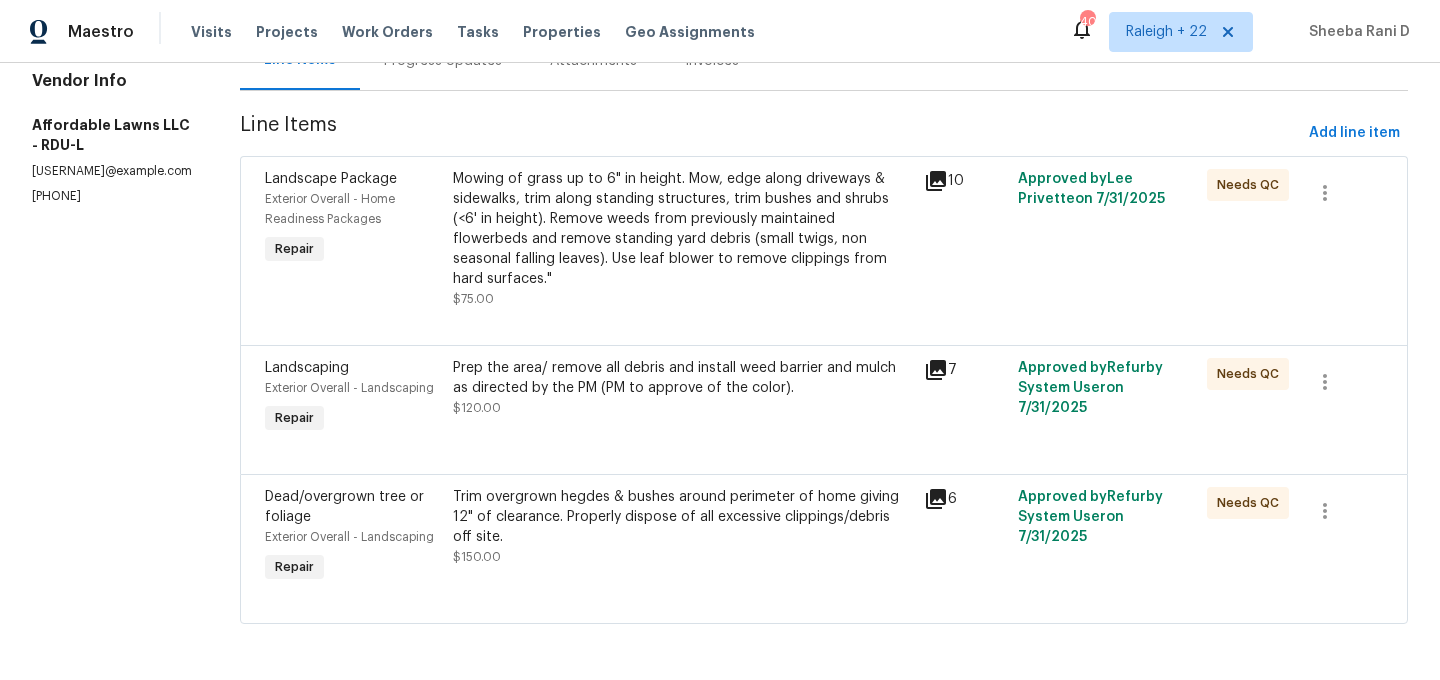 click on "Prep the area/ remove all debris and install weed barrier and mulch as directed by the PM (PM to approve of the color)." at bounding box center (682, 378) 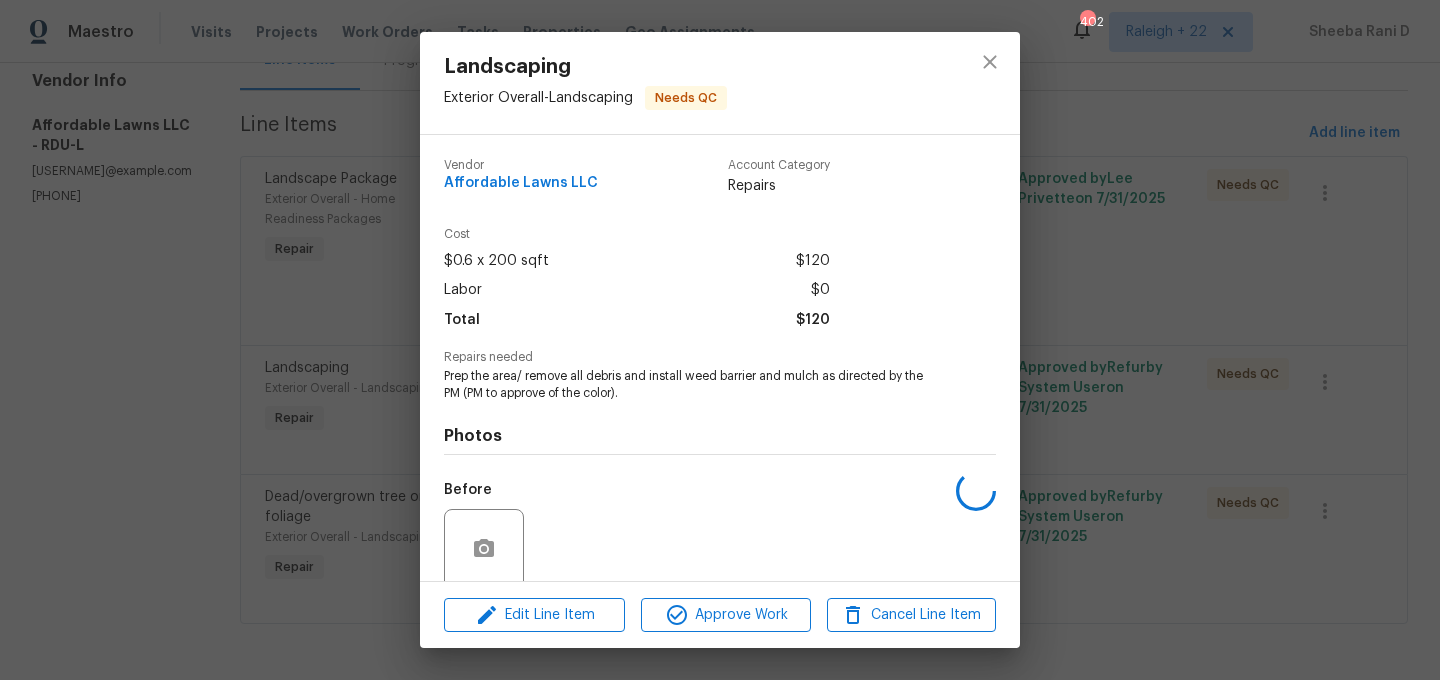 scroll, scrollTop: 157, scrollLeft: 0, axis: vertical 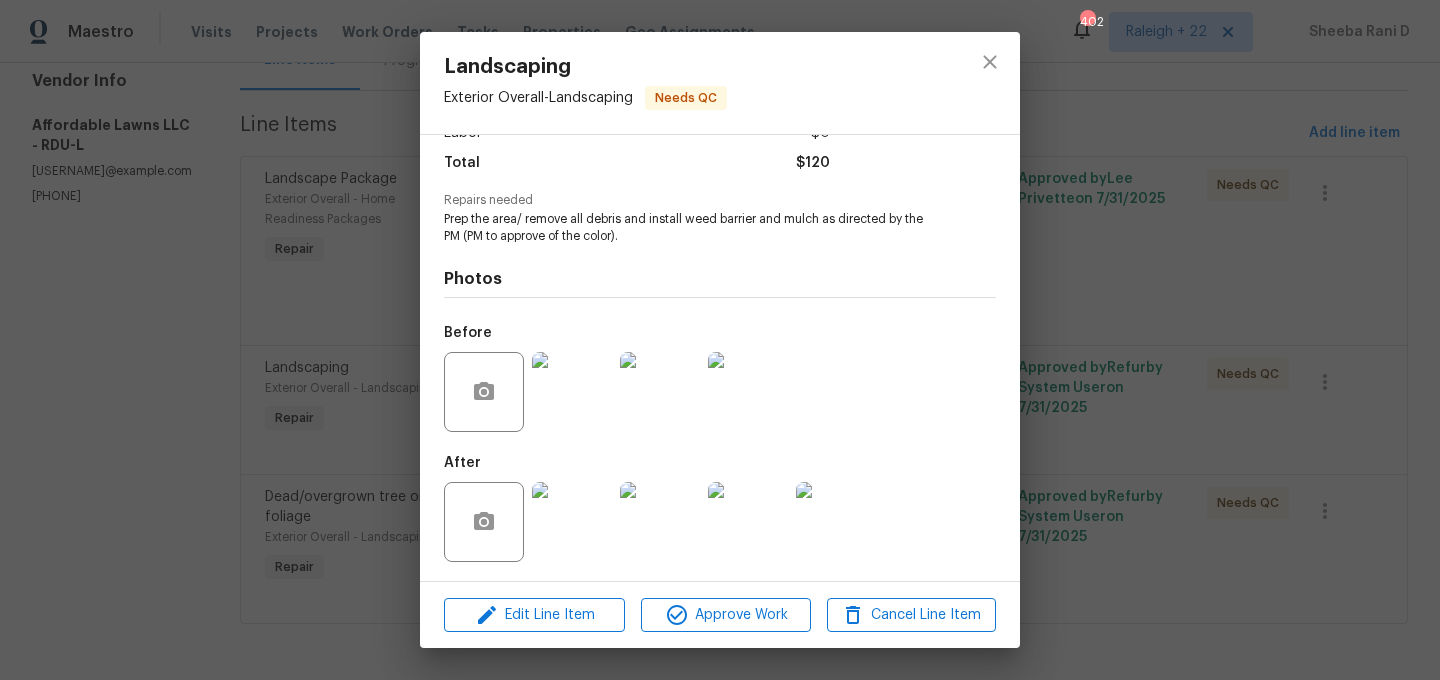 click at bounding box center (572, 522) 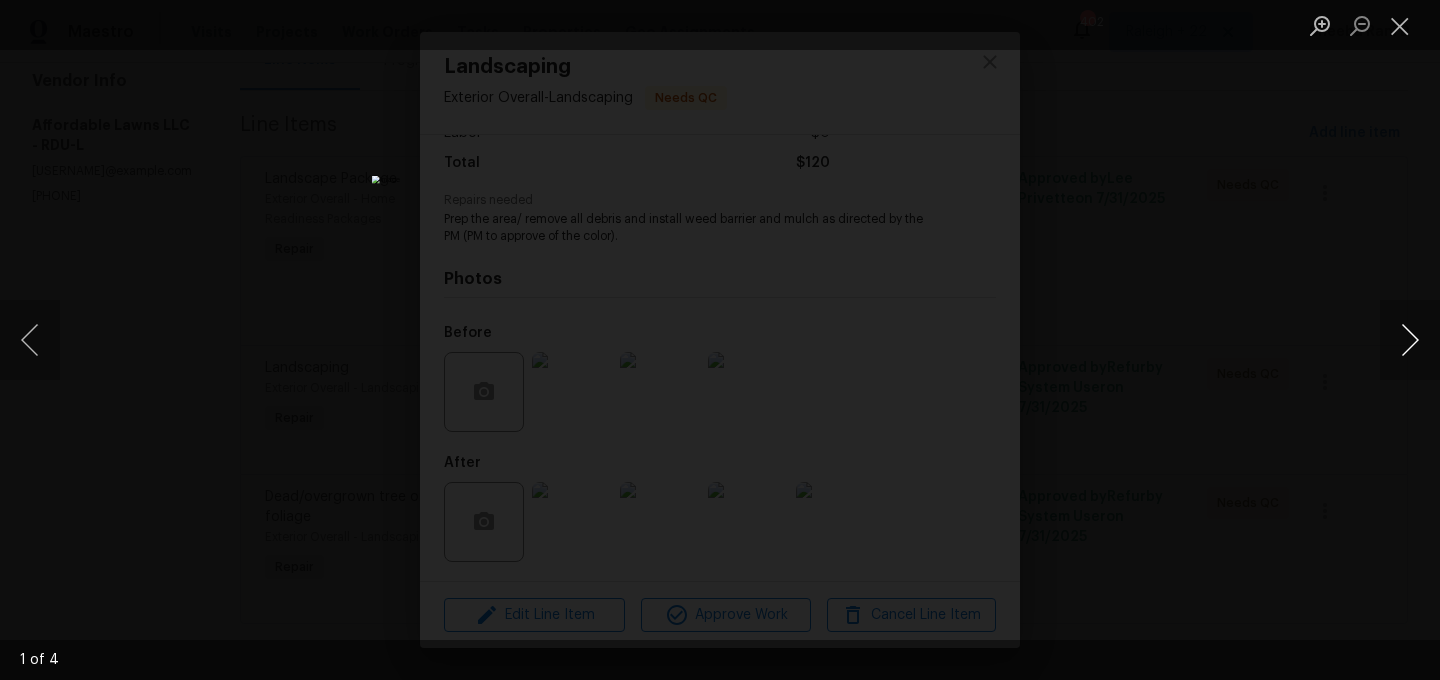 click at bounding box center [1410, 340] 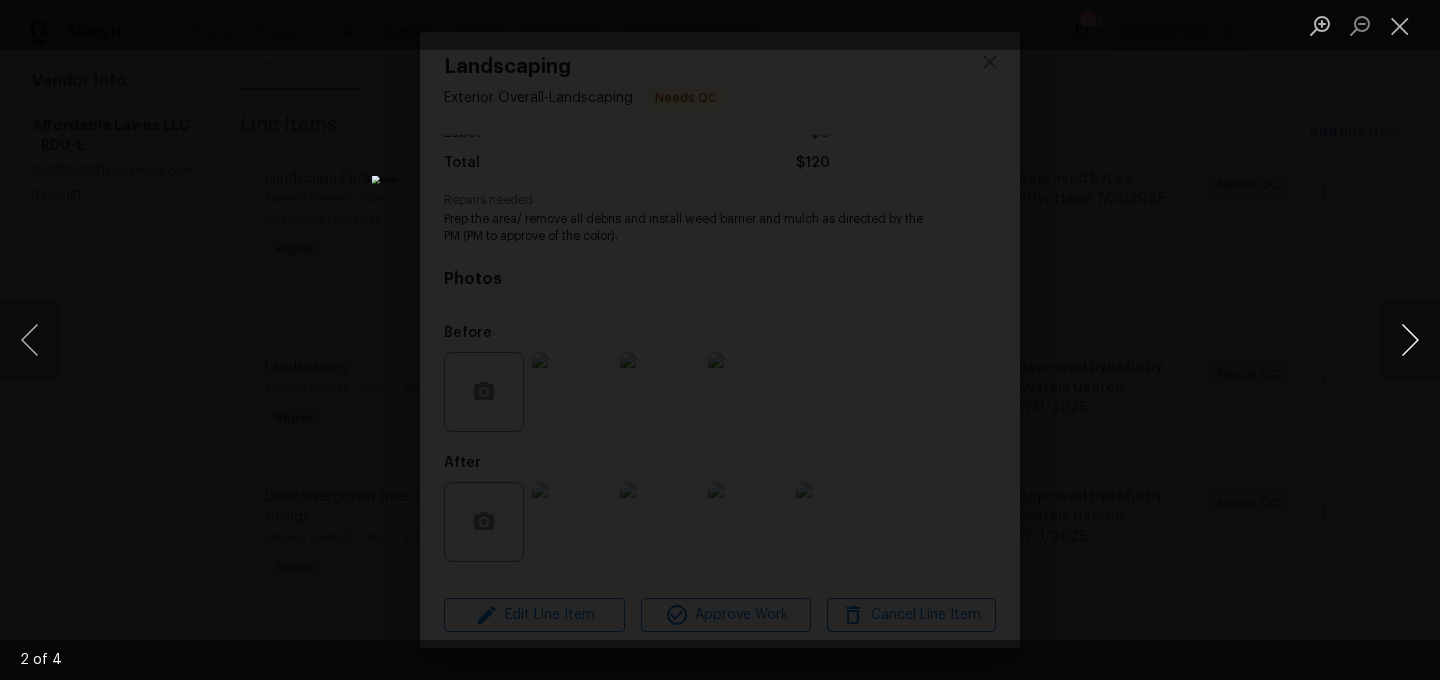 click at bounding box center (1410, 340) 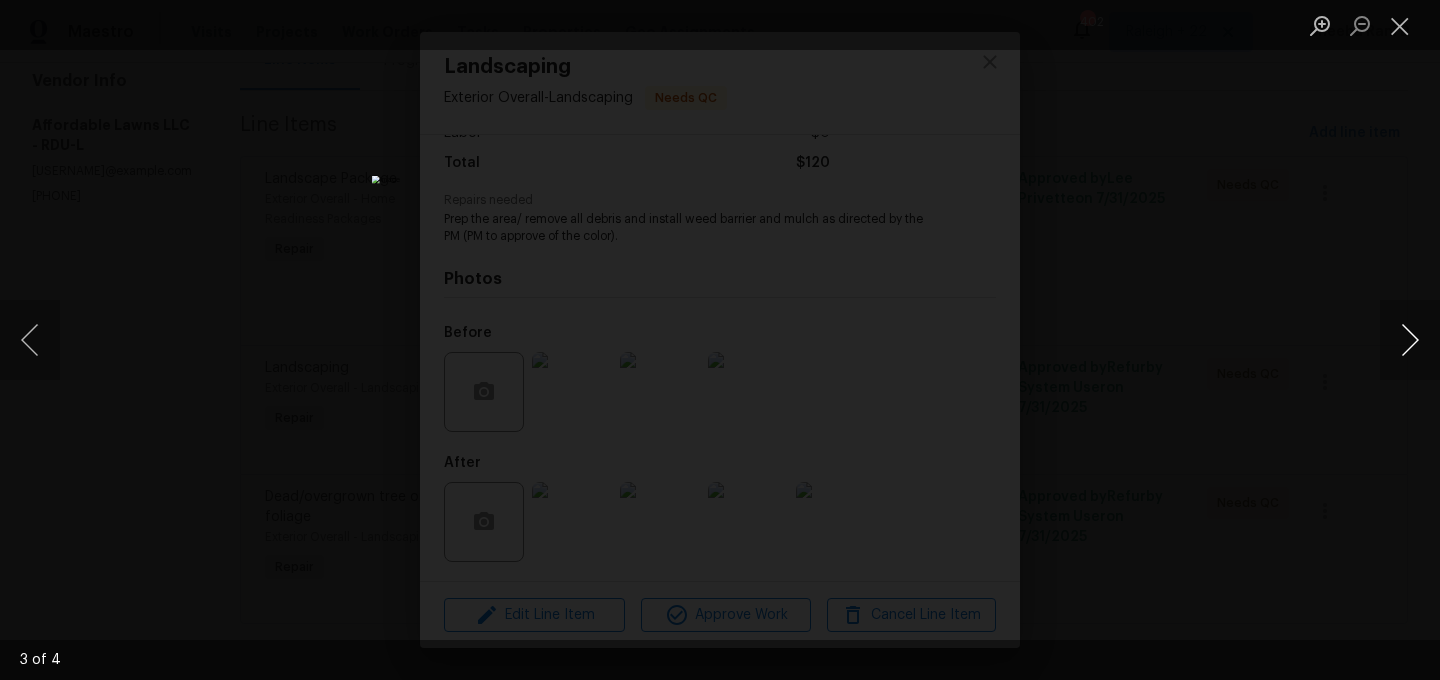 click at bounding box center [1410, 340] 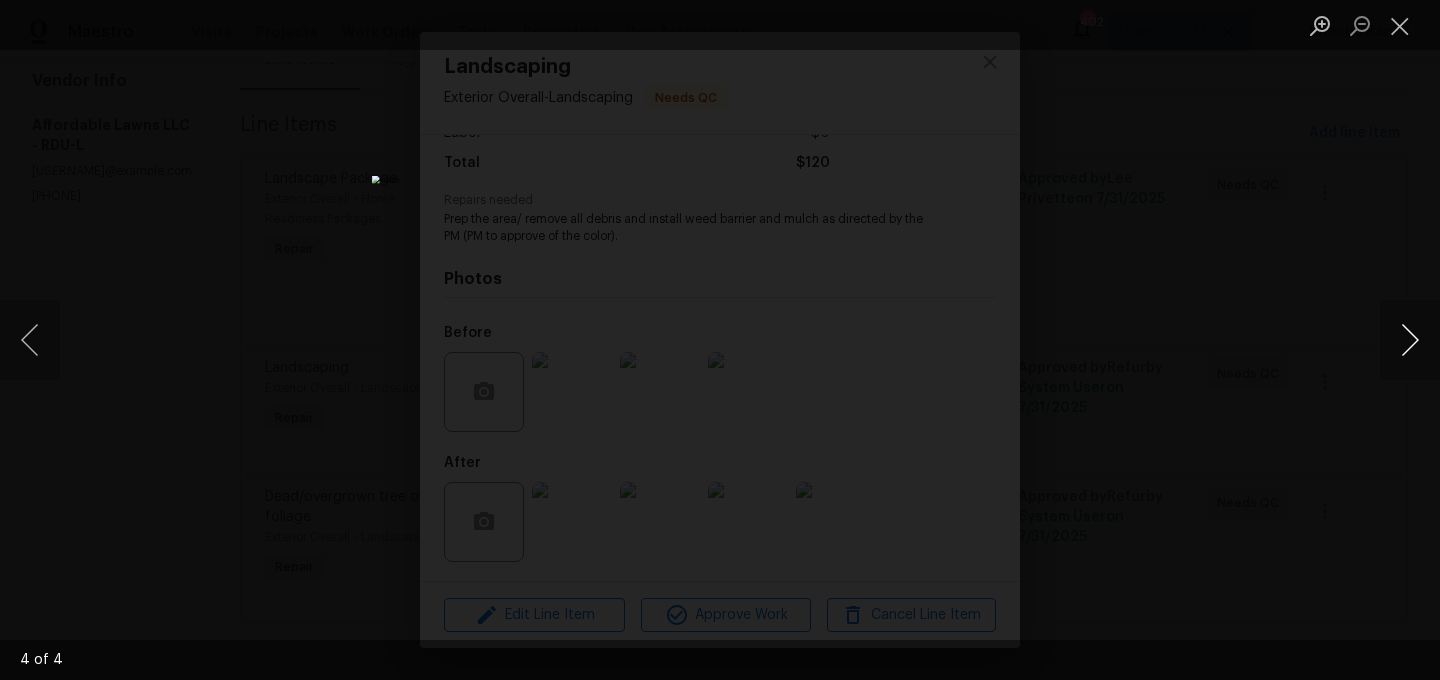 click at bounding box center (1410, 340) 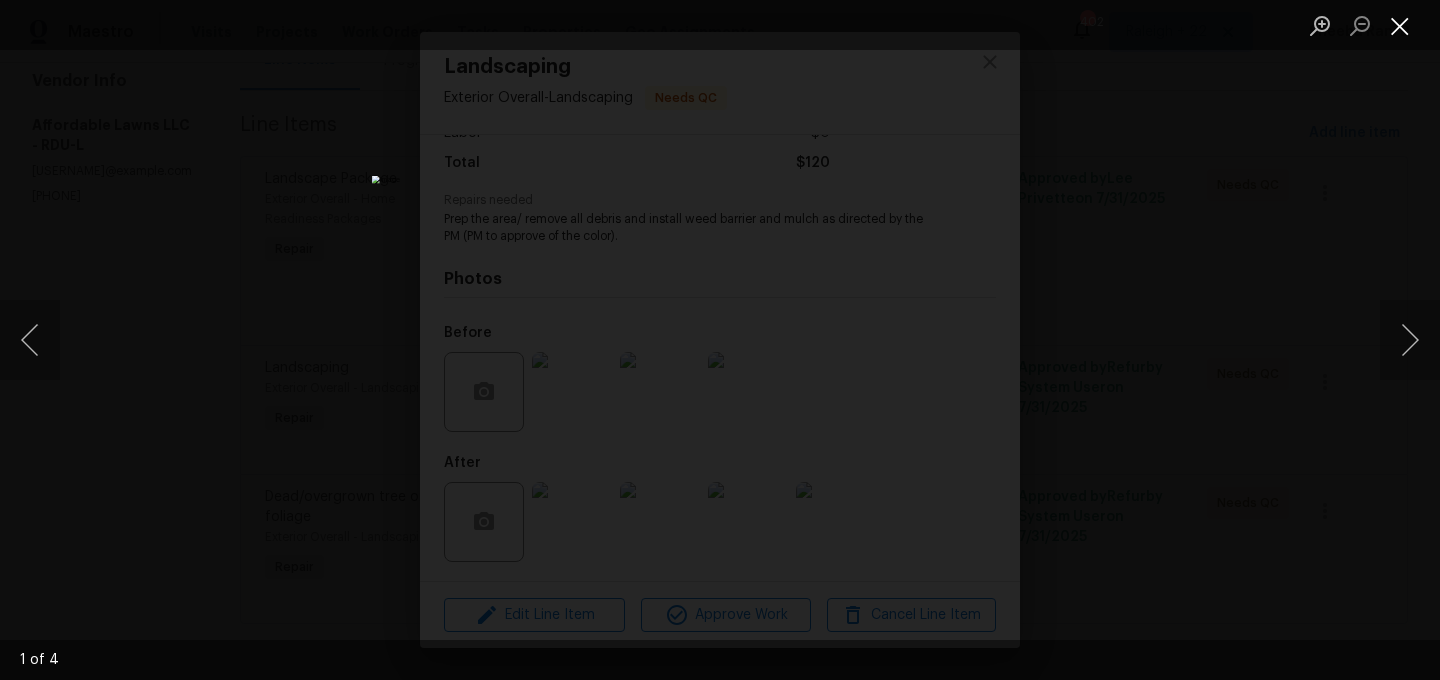 click at bounding box center [1400, 25] 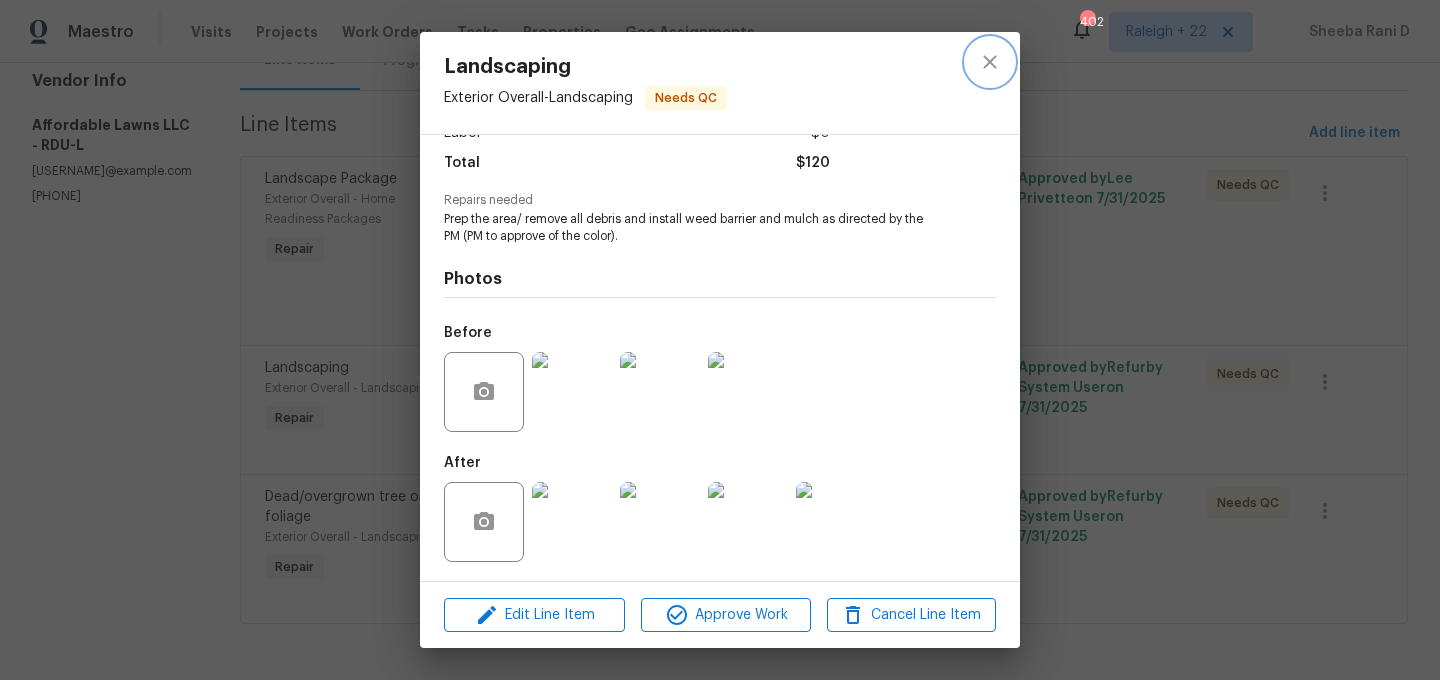 click 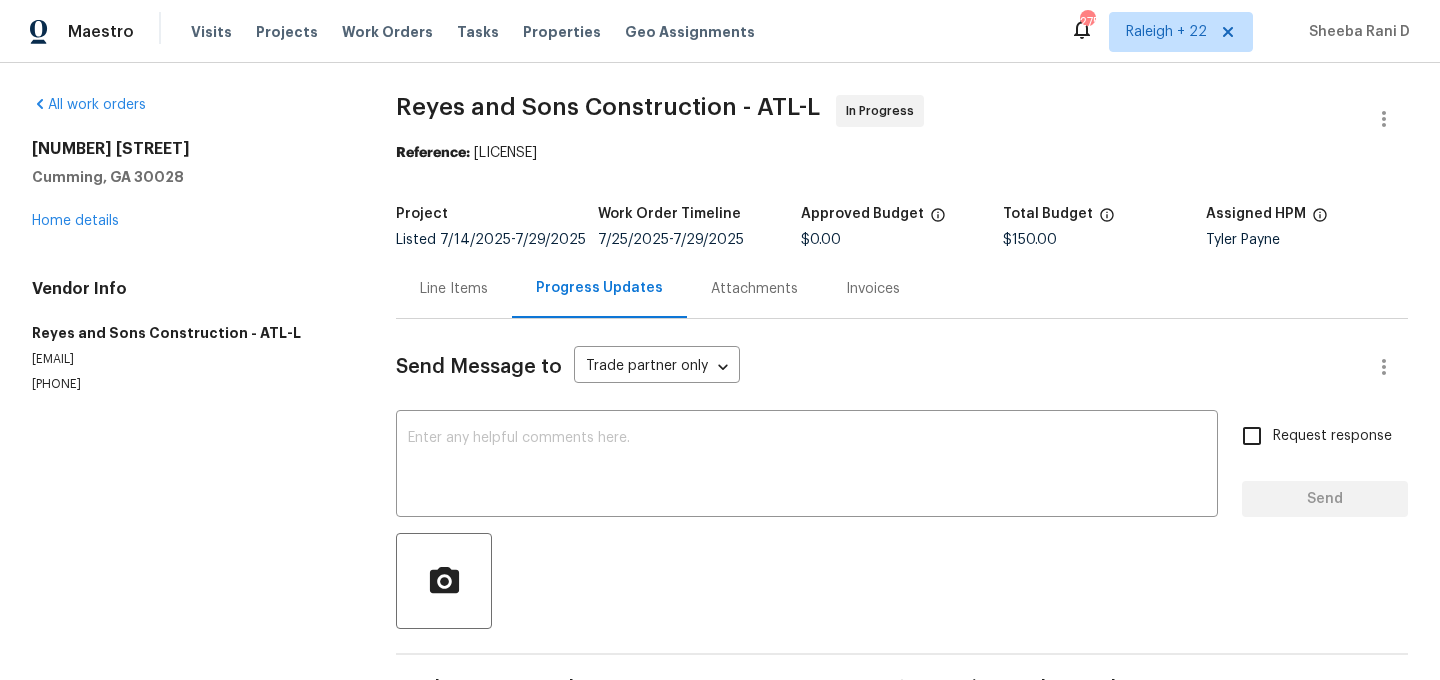scroll, scrollTop: 0, scrollLeft: 0, axis: both 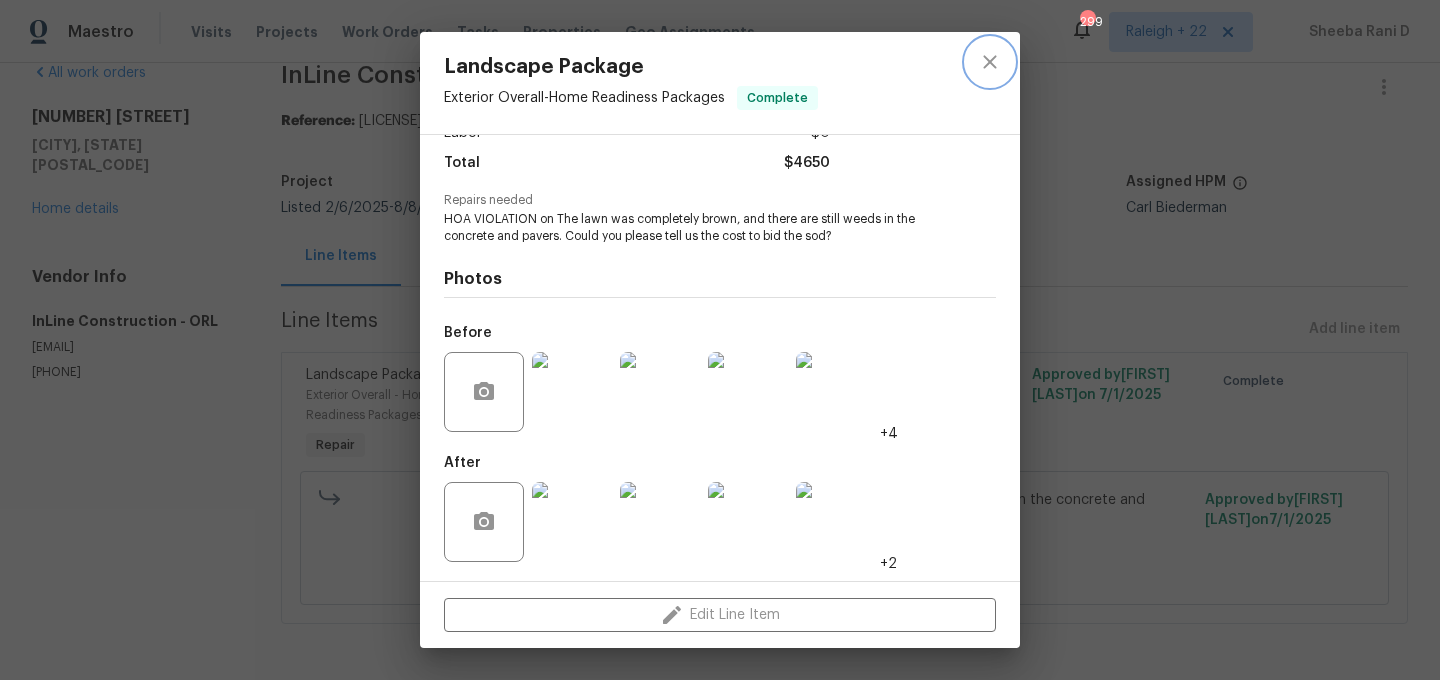 click 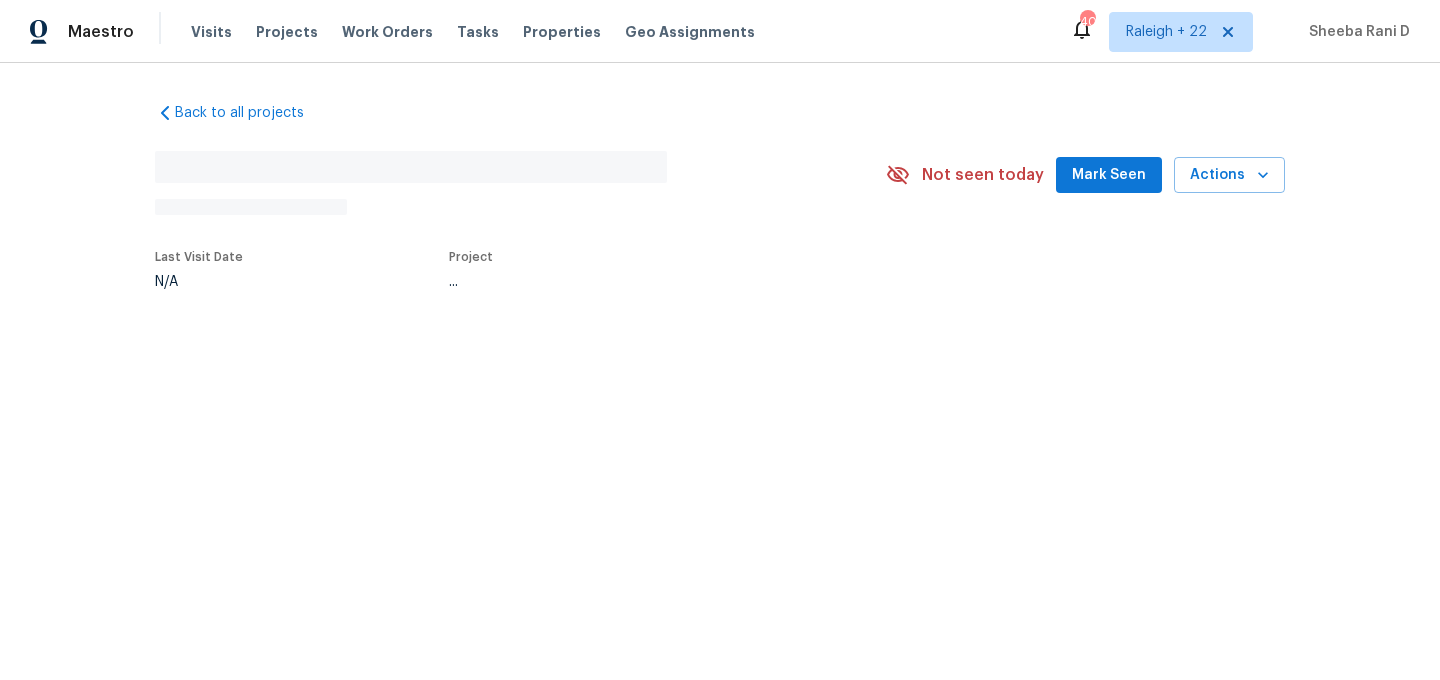 scroll, scrollTop: 0, scrollLeft: 0, axis: both 